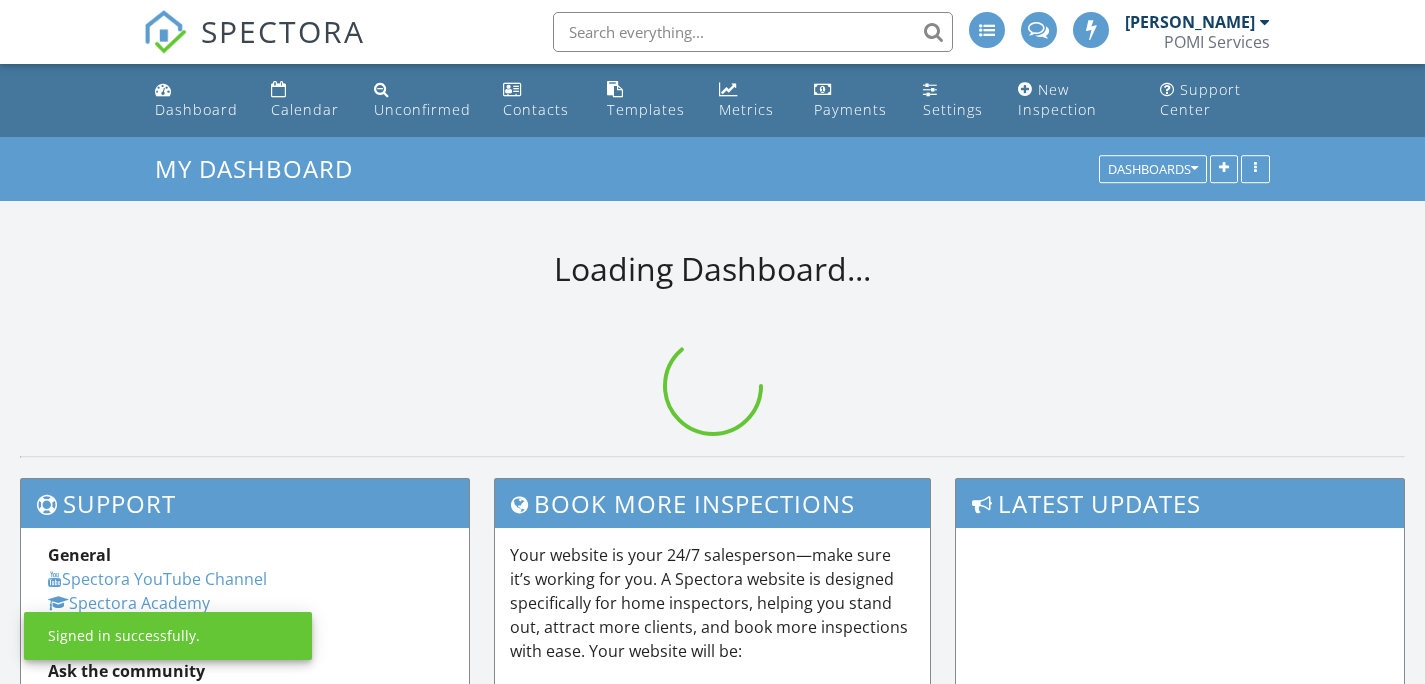 scroll, scrollTop: 0, scrollLeft: 0, axis: both 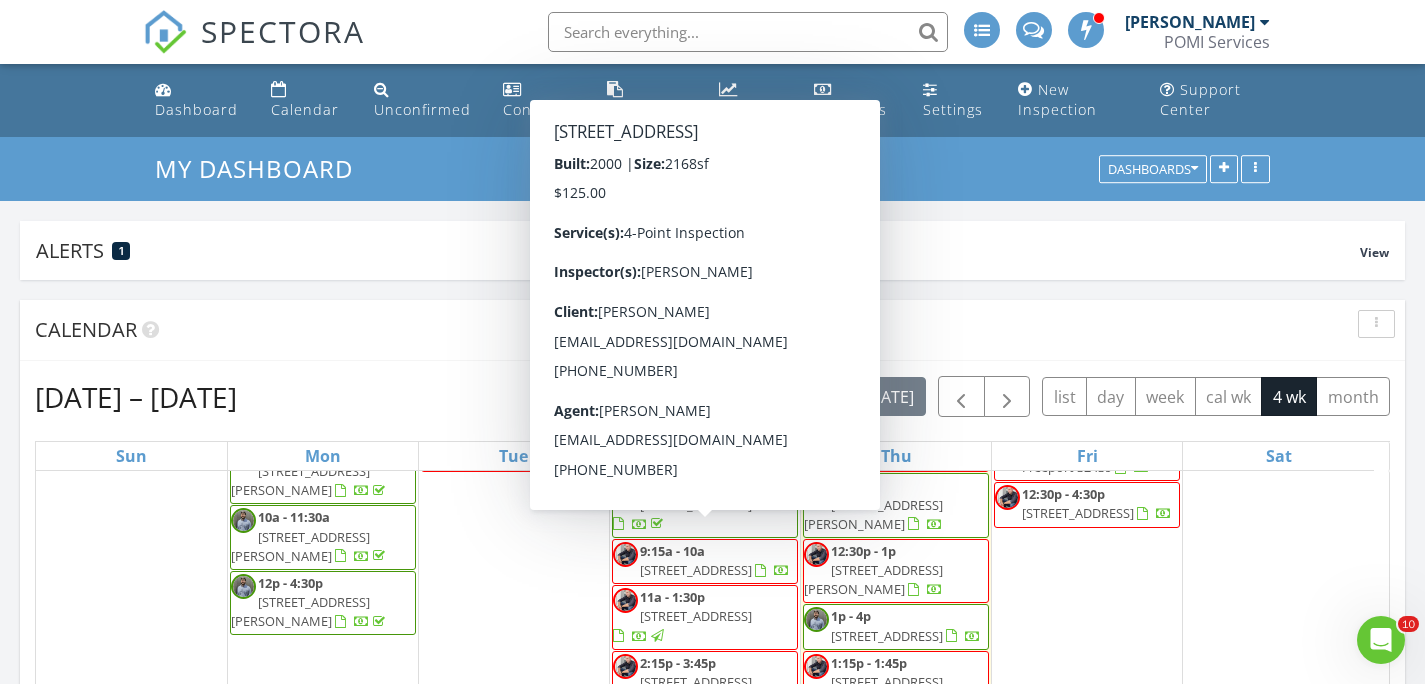 click on "262 N Holiday Rd, Miramar Beach 32550" at bounding box center (696, 570) 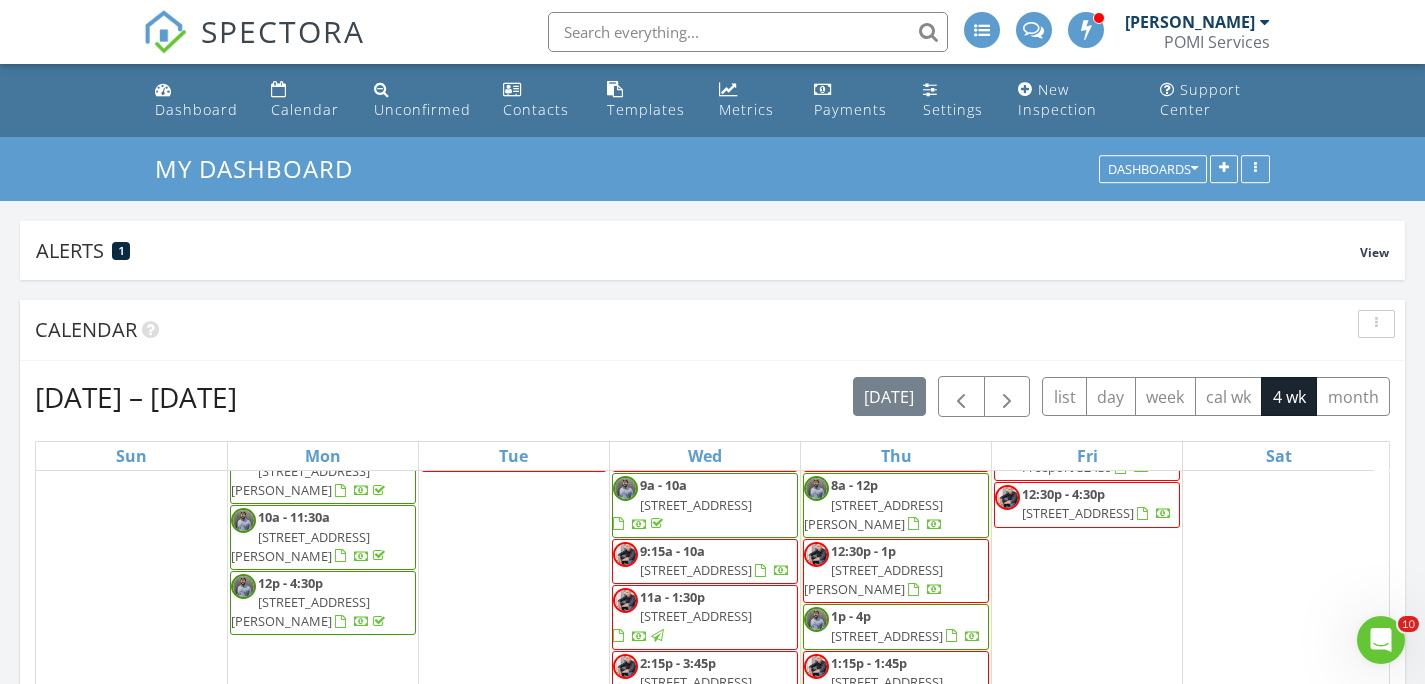 scroll, scrollTop: 127, scrollLeft: 0, axis: vertical 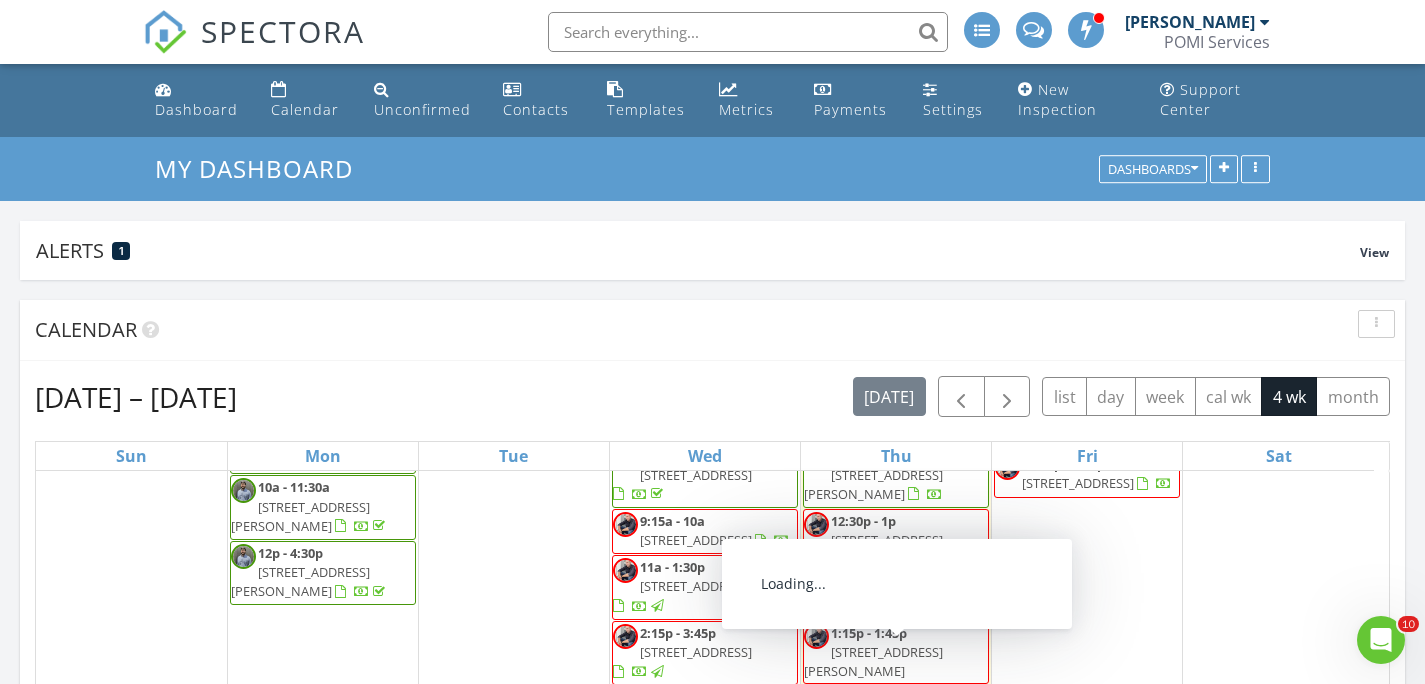 click on "1:15p - 1:45p" at bounding box center (869, 633) 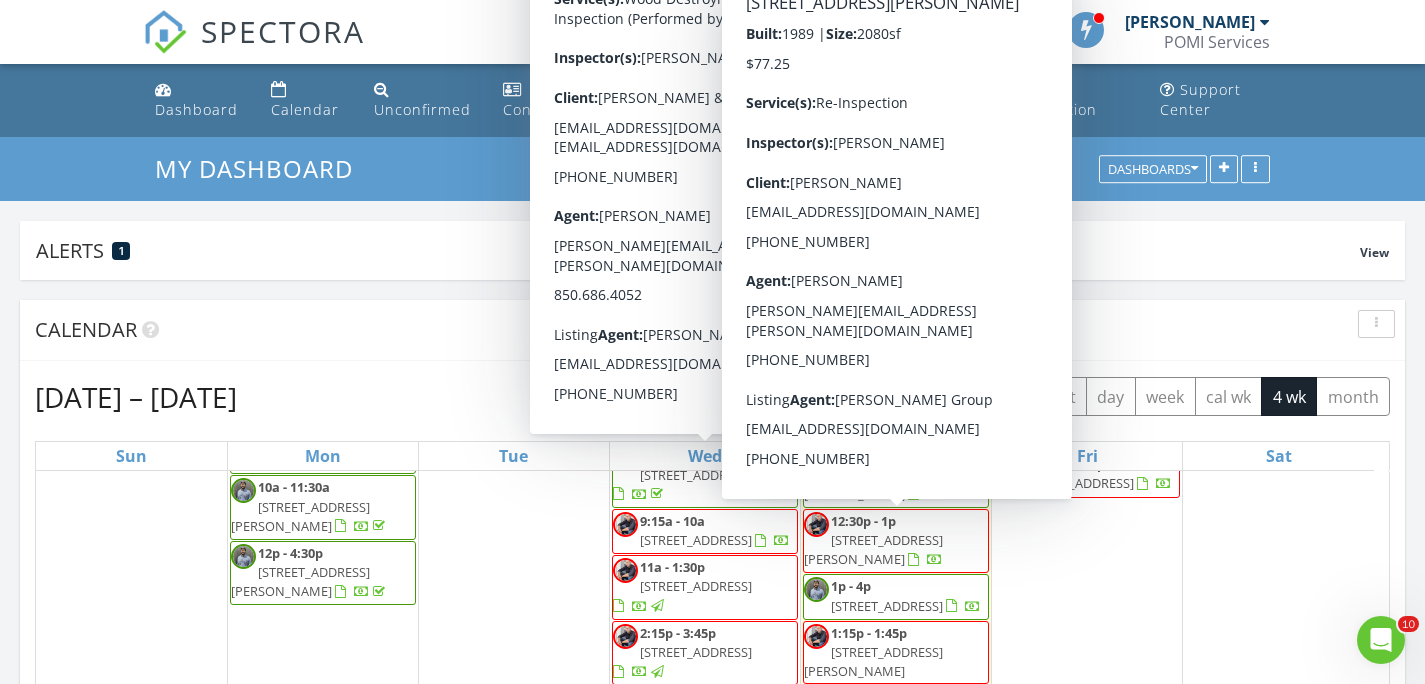click on "1919 Estival St, Fort Walton Beach 32547" at bounding box center (873, 549) 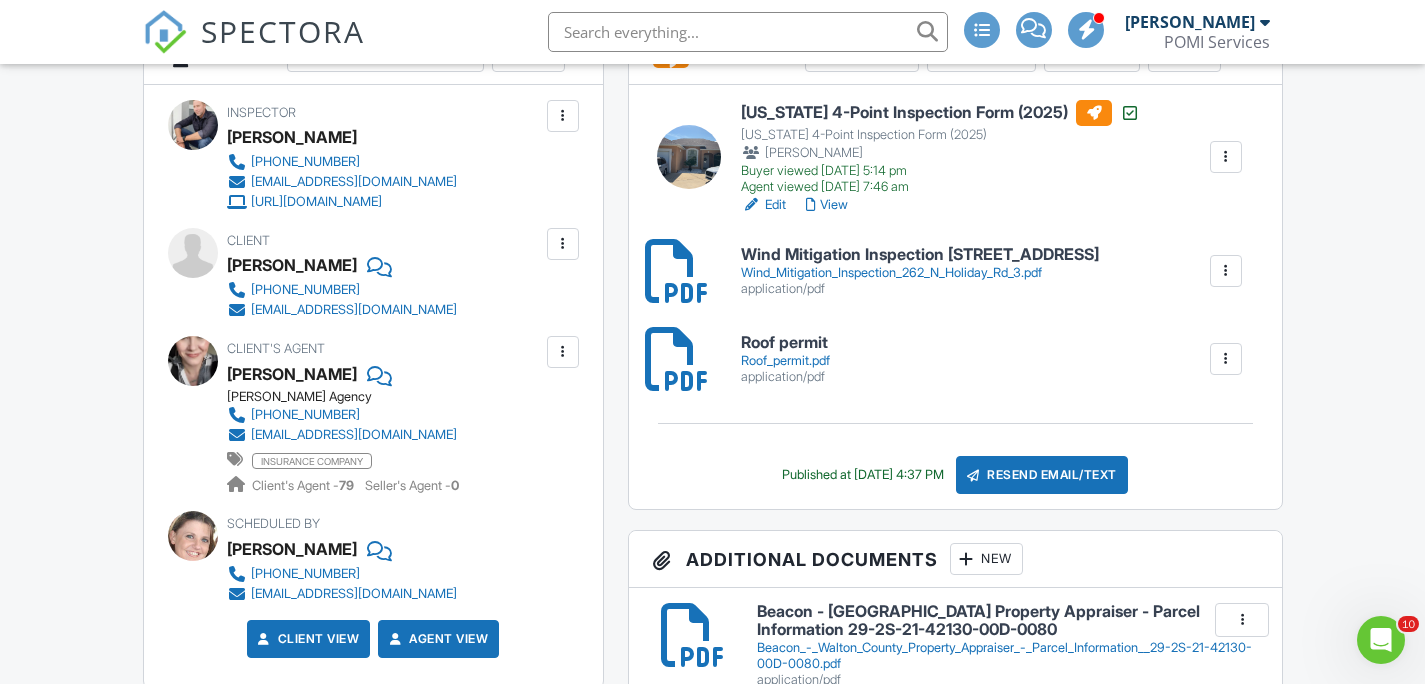 scroll, scrollTop: 551, scrollLeft: 0, axis: vertical 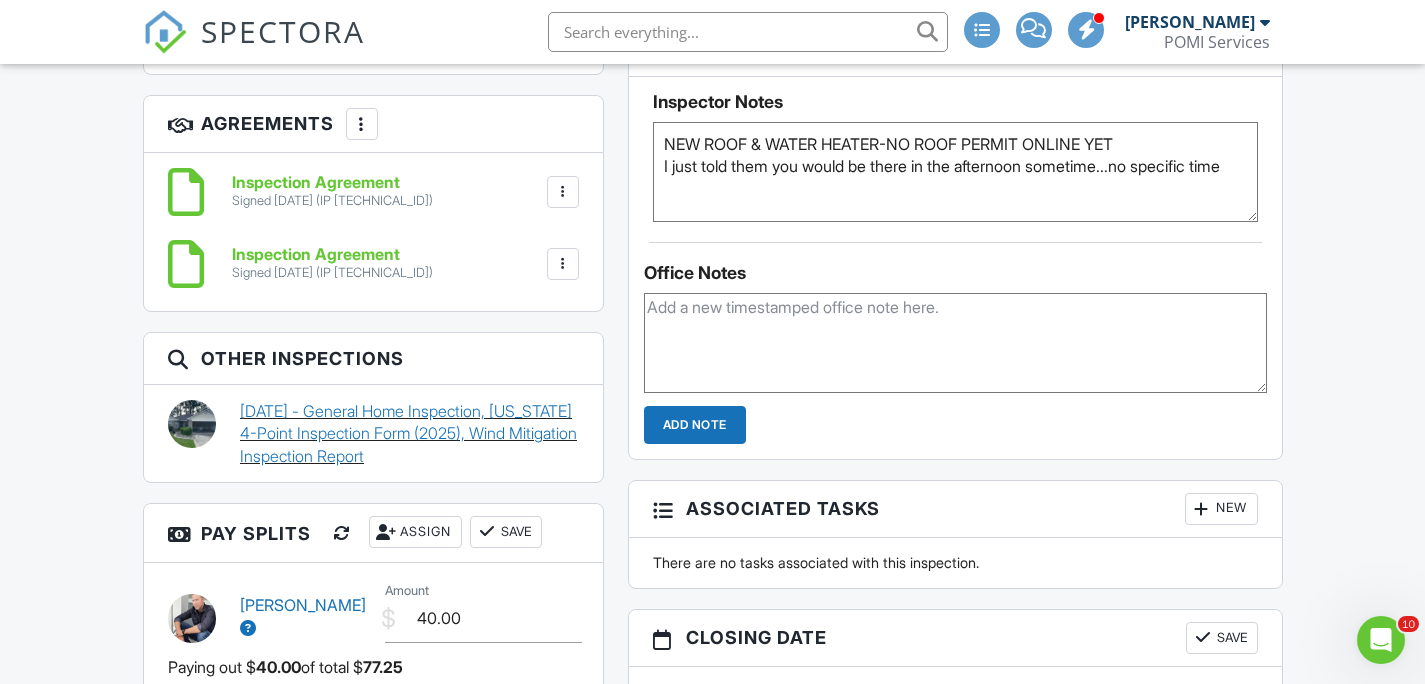 click on "06/06/2025 - General Home Inspection, Florida 4-Point Inspection Form (2025), Wind Mitigation Inspection Report" at bounding box center [409, 433] 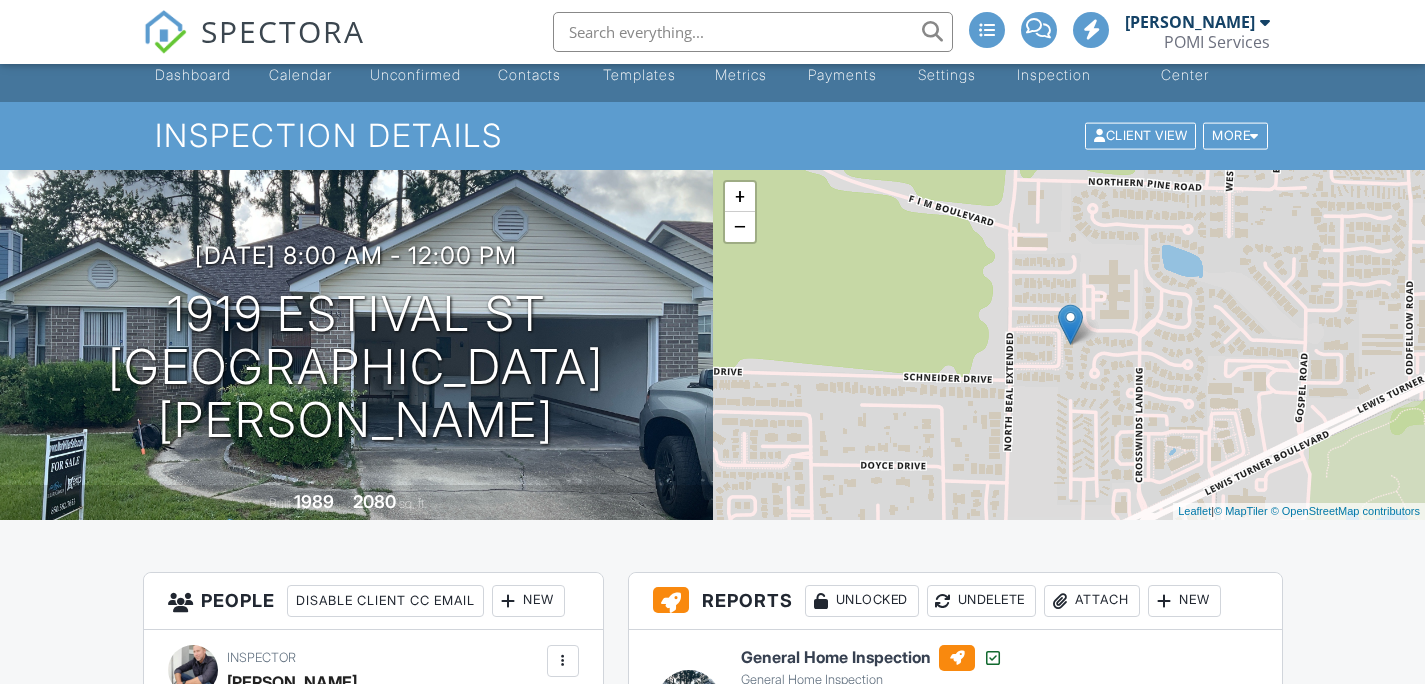 scroll, scrollTop: 314, scrollLeft: 0, axis: vertical 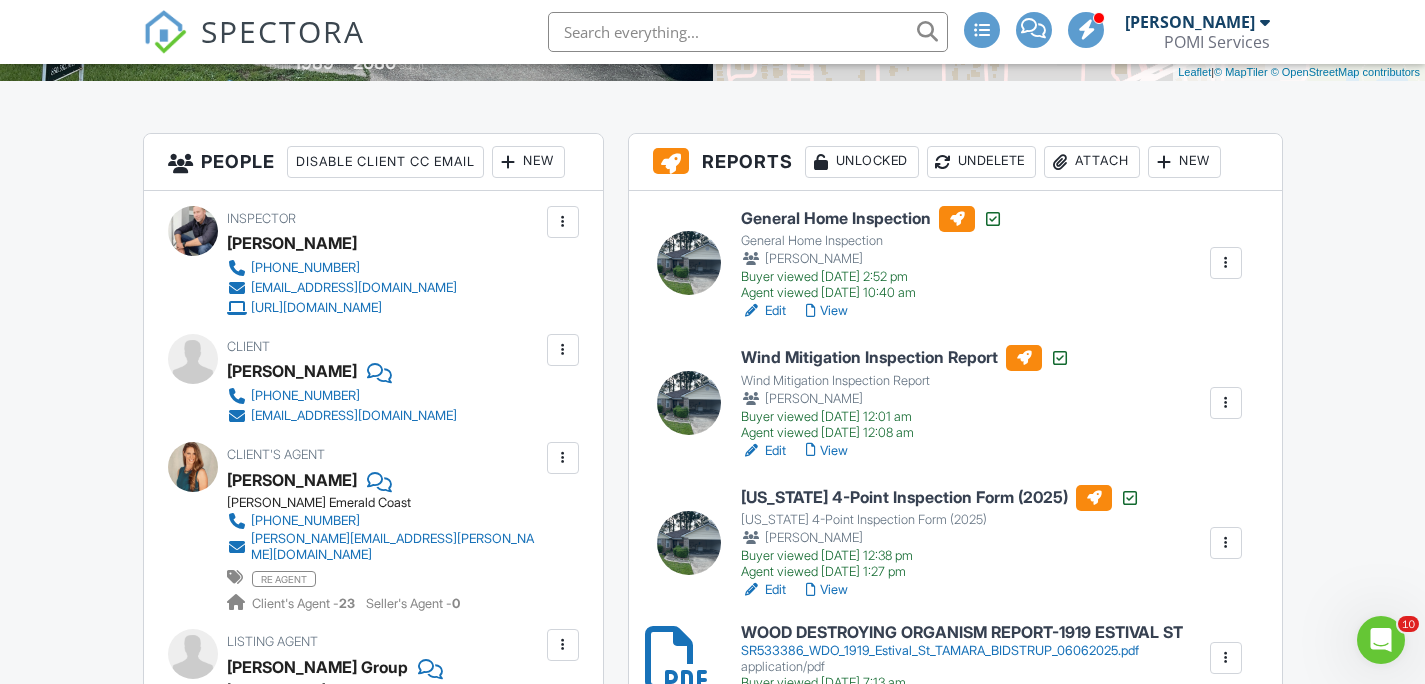 click on "Edit" at bounding box center (763, 590) 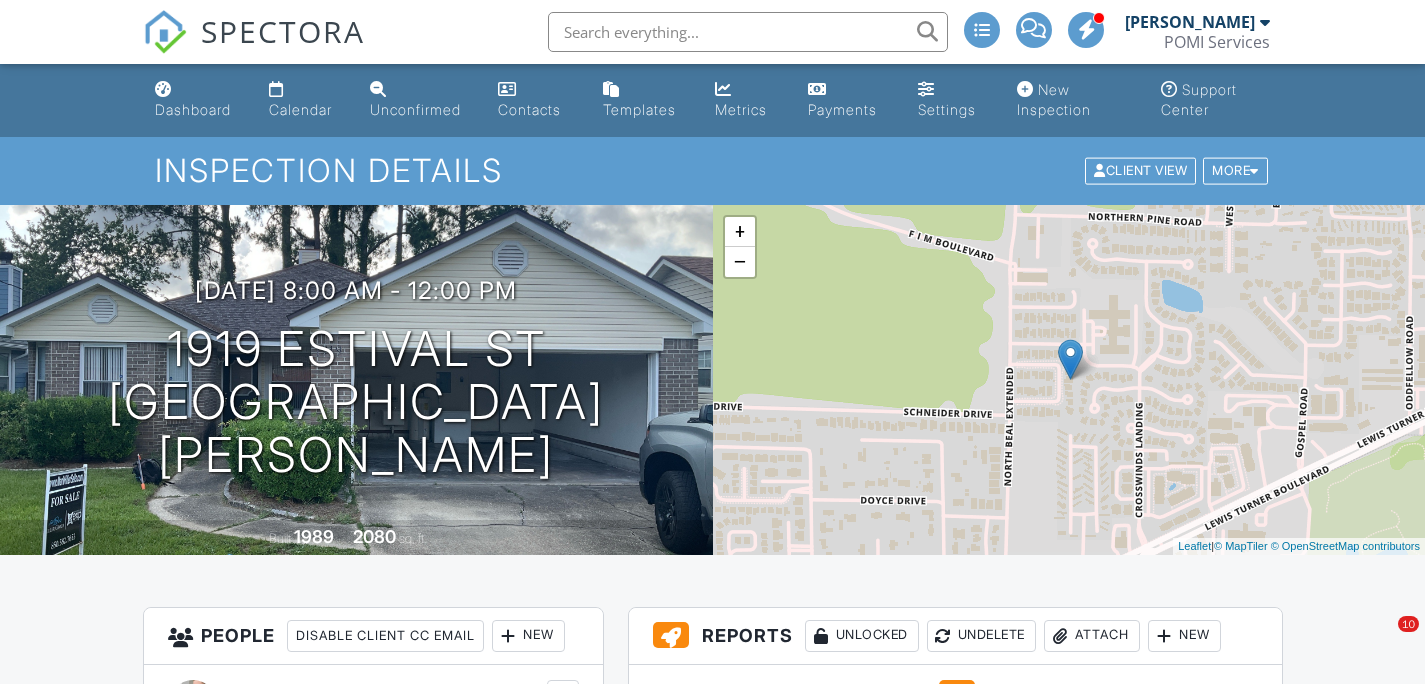 scroll, scrollTop: 402, scrollLeft: 0, axis: vertical 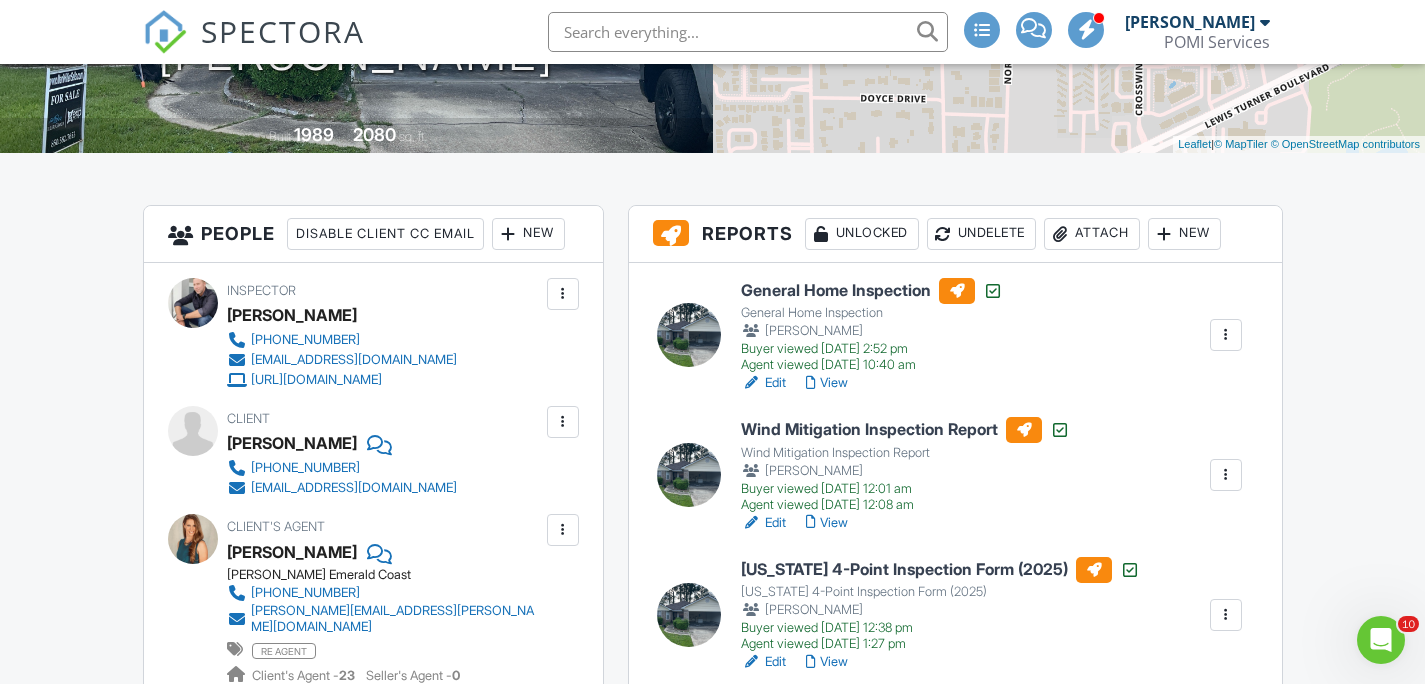 click on "Edit" at bounding box center (763, 523) 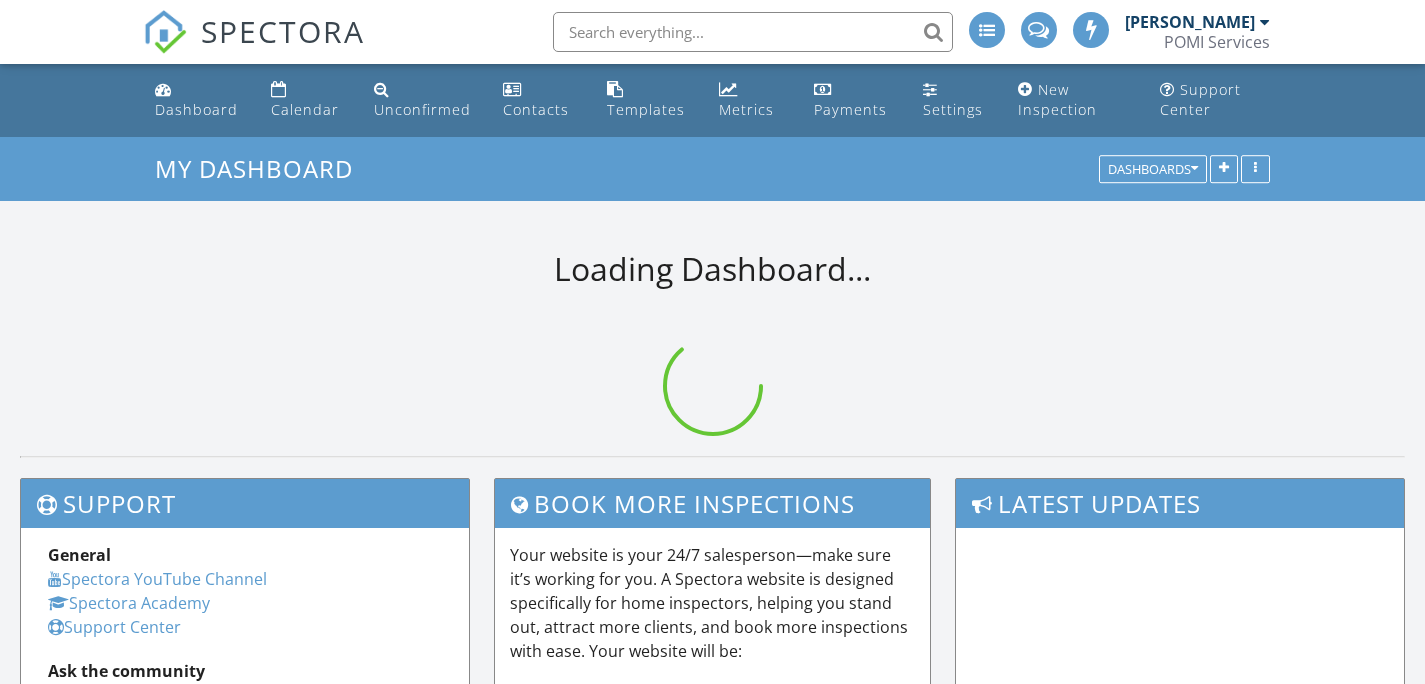 scroll, scrollTop: 0, scrollLeft: 0, axis: both 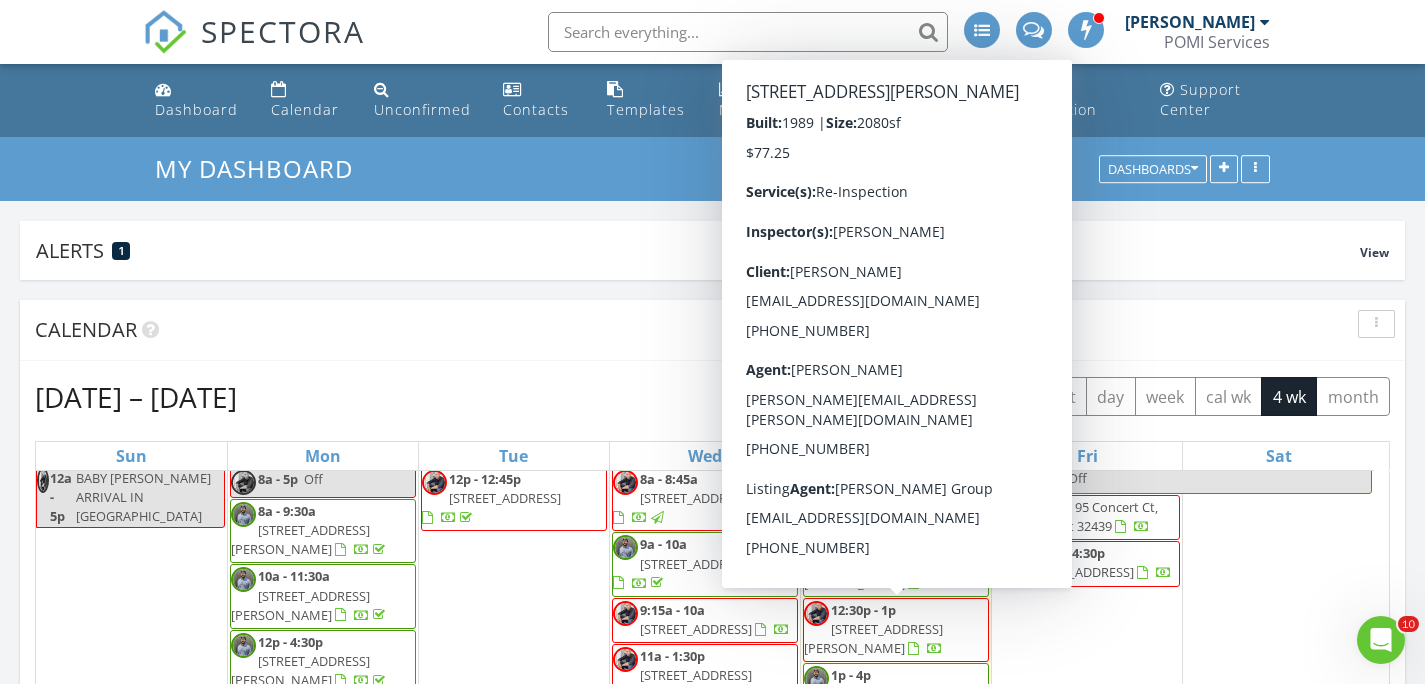 click on "1919 Estival St, Fort Walton Beach 32547" at bounding box center (873, 638) 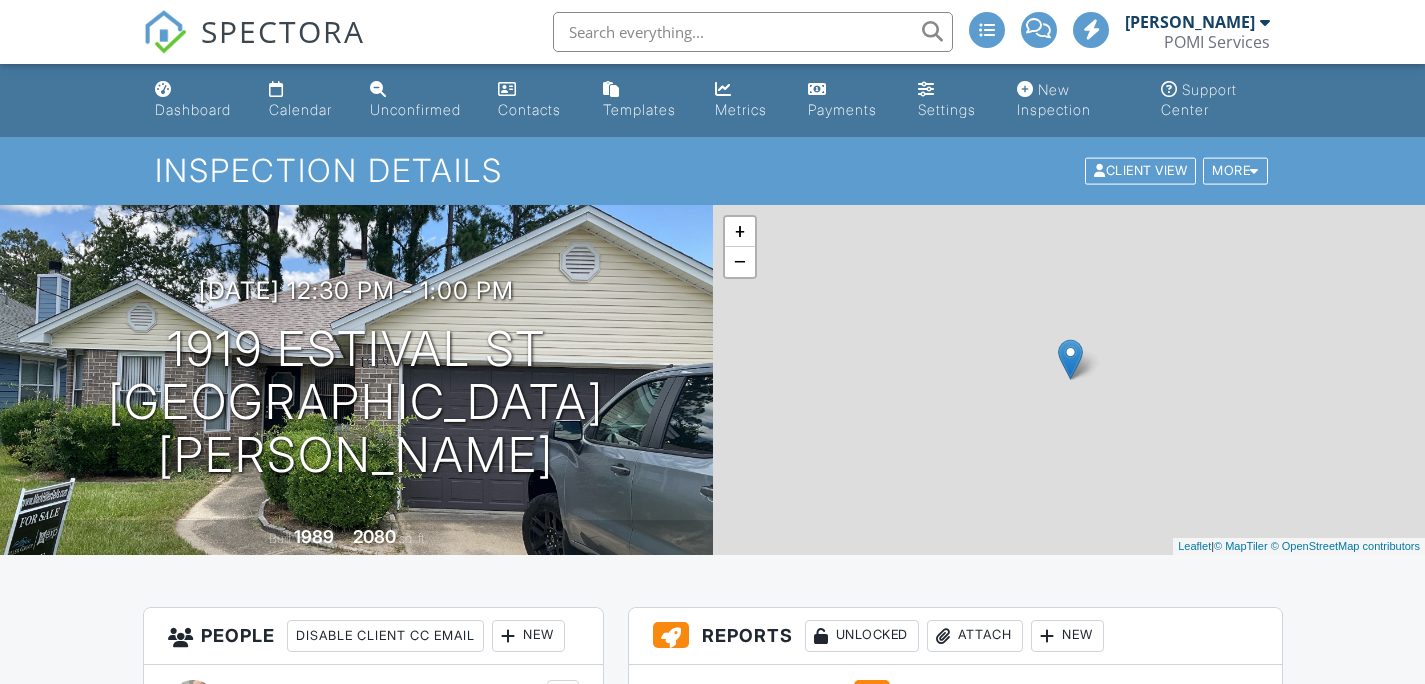 scroll, scrollTop: 319, scrollLeft: 0, axis: vertical 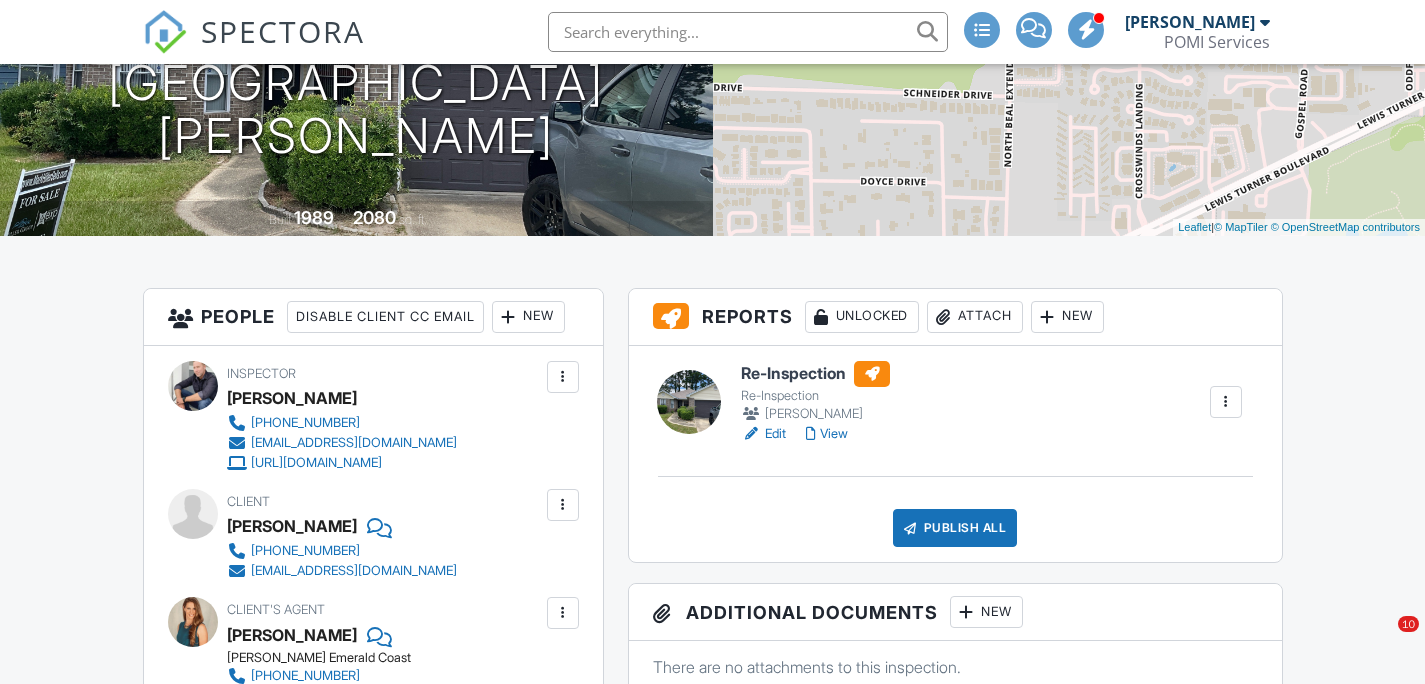 click on "Attach" at bounding box center (975, 317) 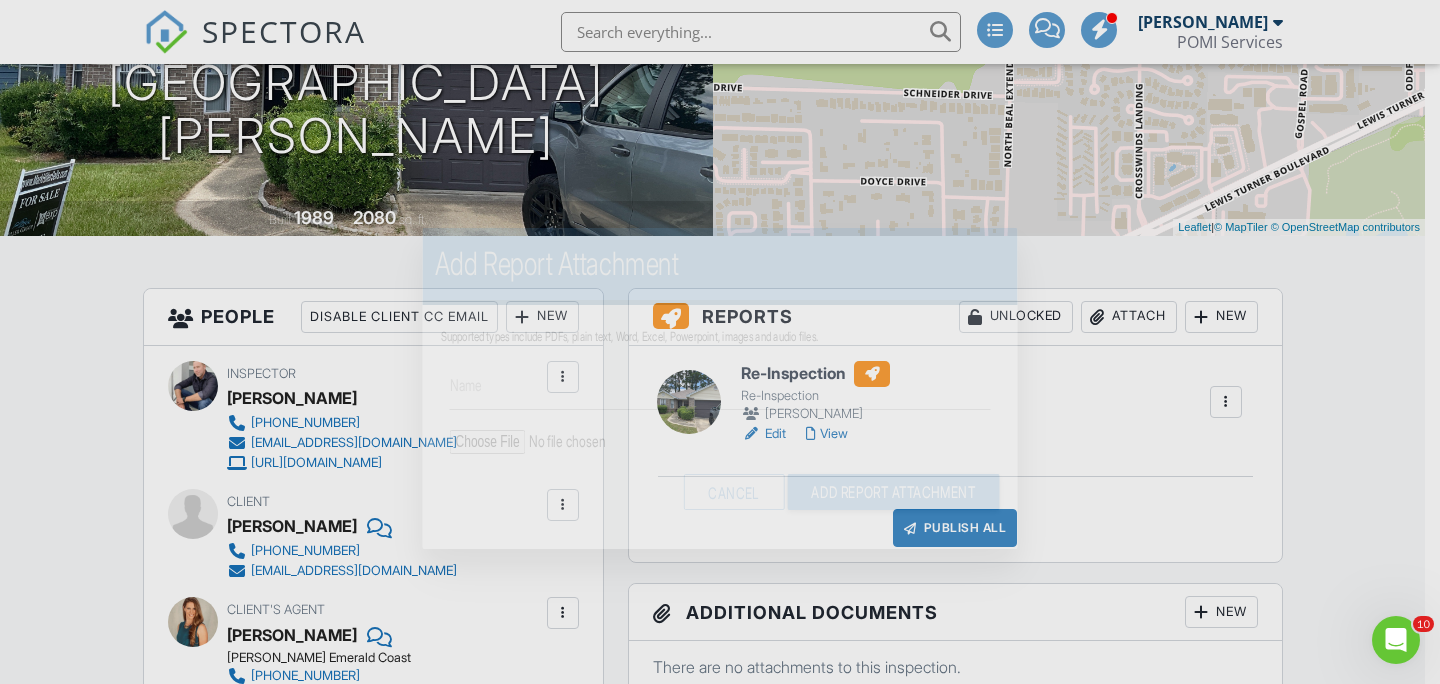 scroll, scrollTop: 0, scrollLeft: 0, axis: both 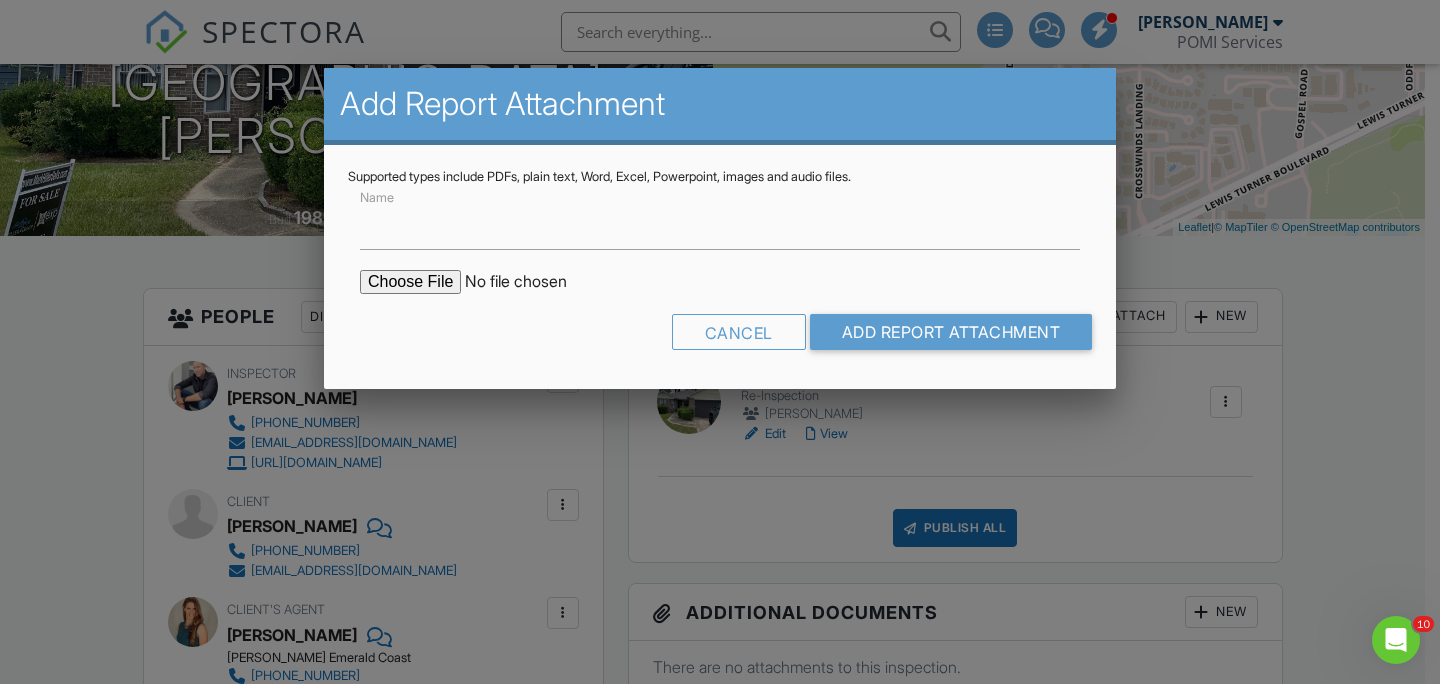 click at bounding box center (530, 282) 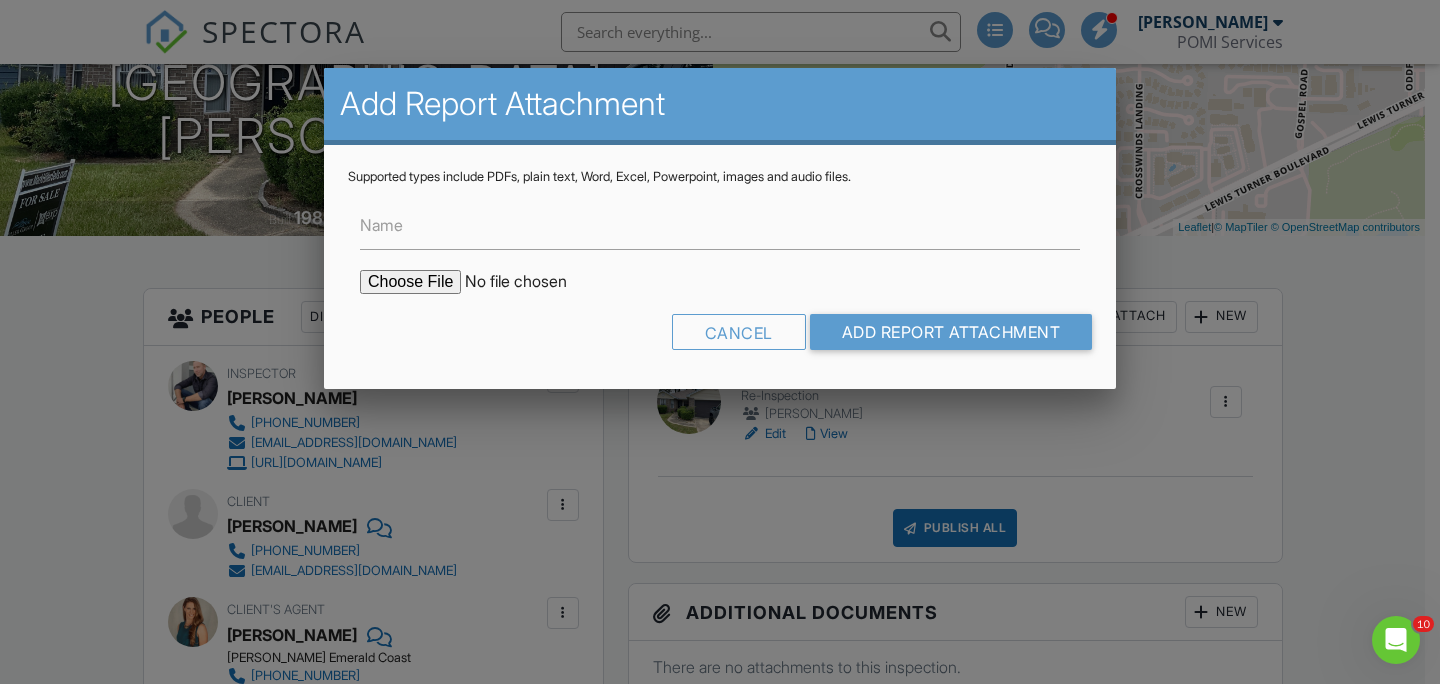 type on "C:\fakepath\1919_Estival_St___Wind_Mitigation_Inspection_Report.pdf" 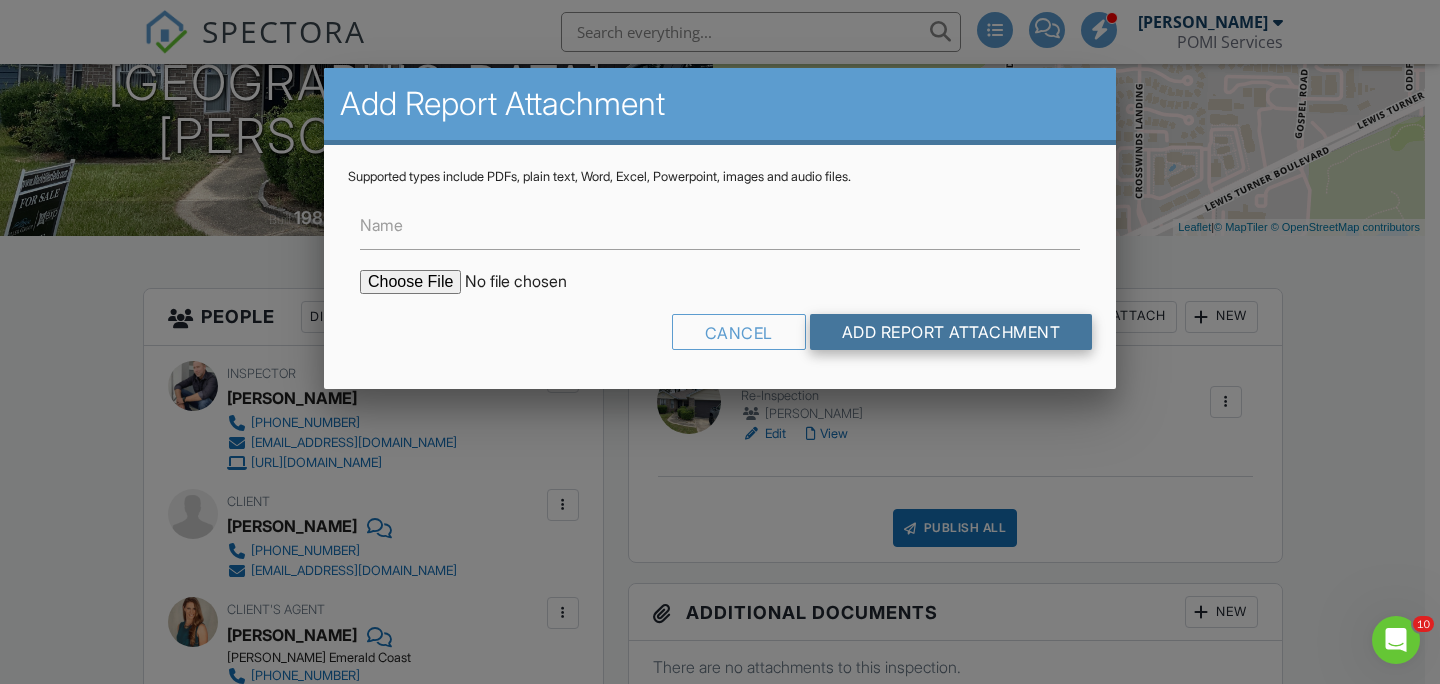 click on "Add Report Attachment" at bounding box center [951, 332] 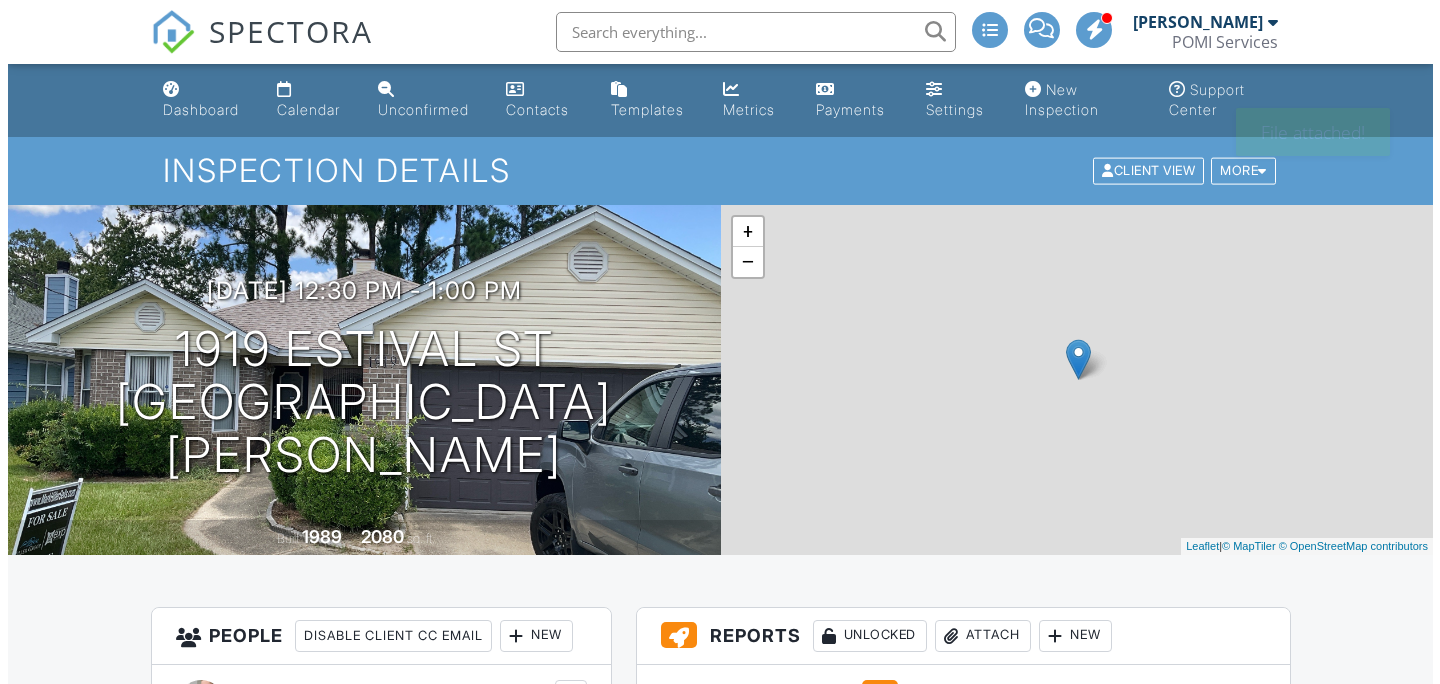 scroll, scrollTop: 394, scrollLeft: 0, axis: vertical 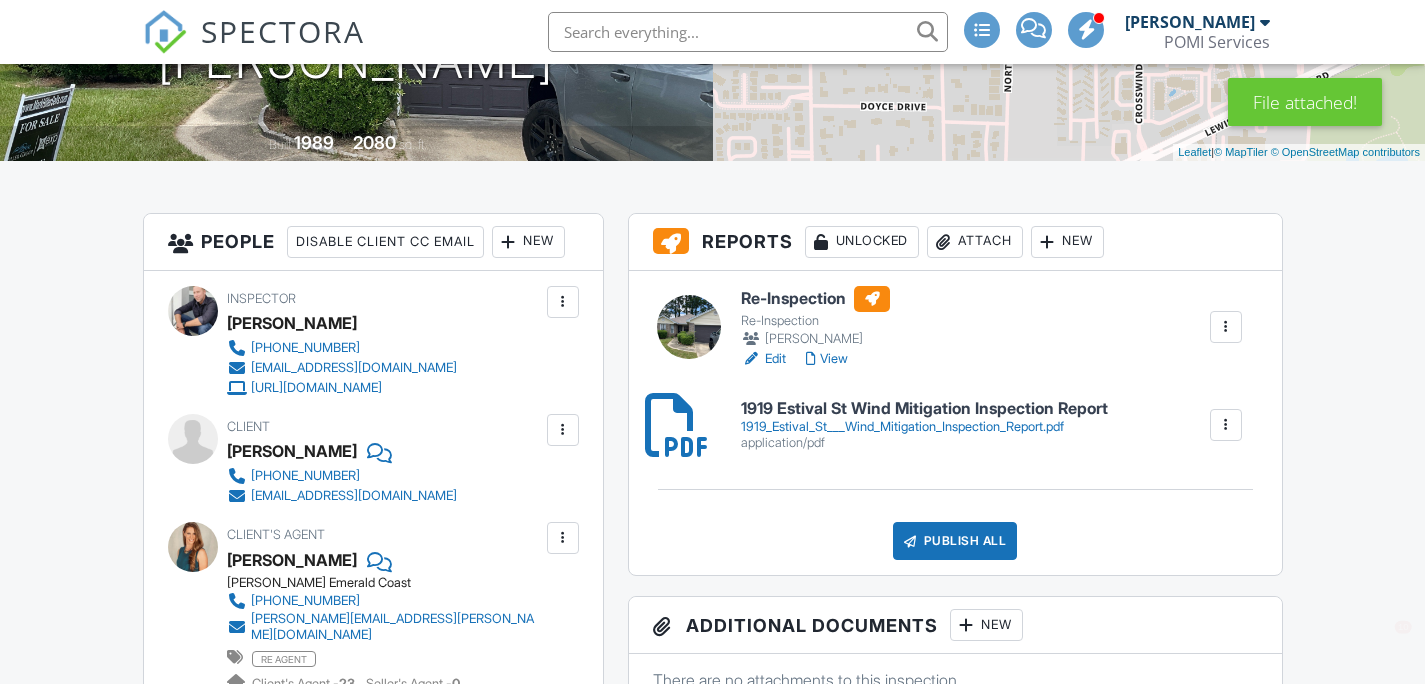 click on "Attach" at bounding box center [975, 242] 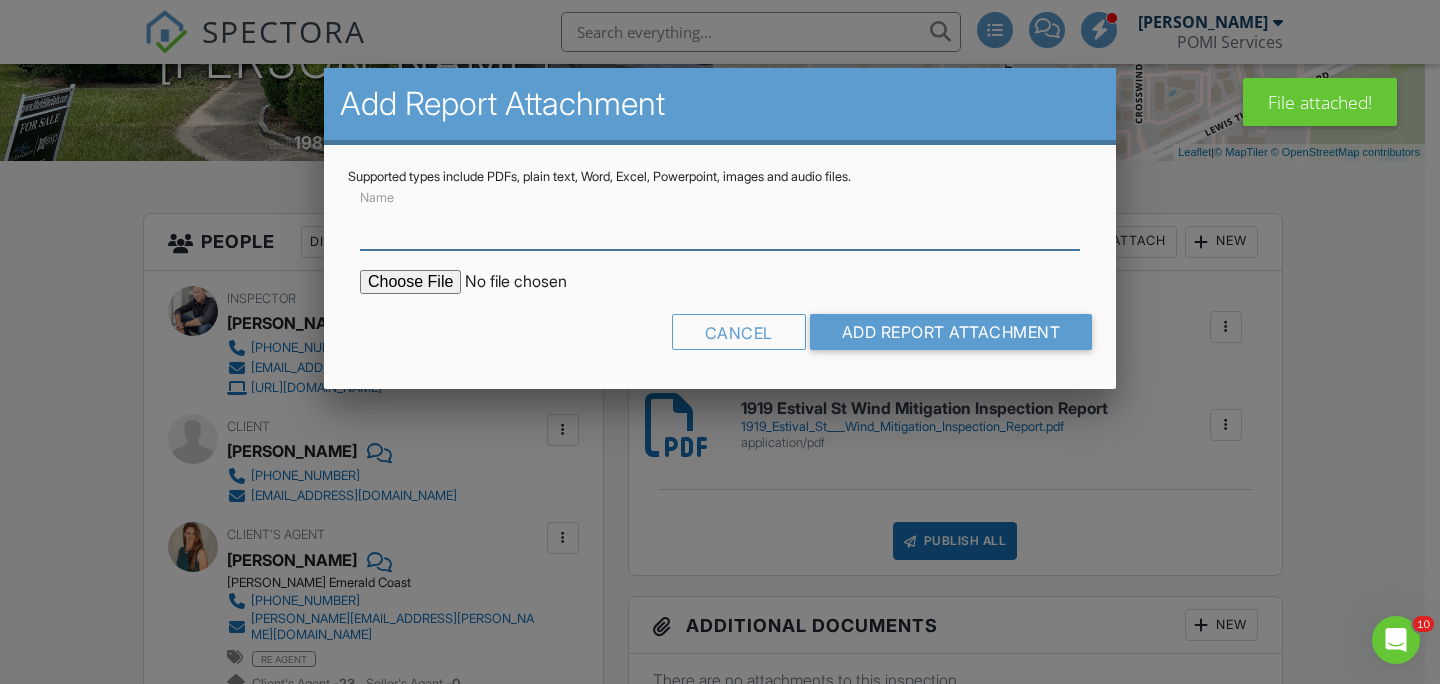 scroll, scrollTop: 394, scrollLeft: 0, axis: vertical 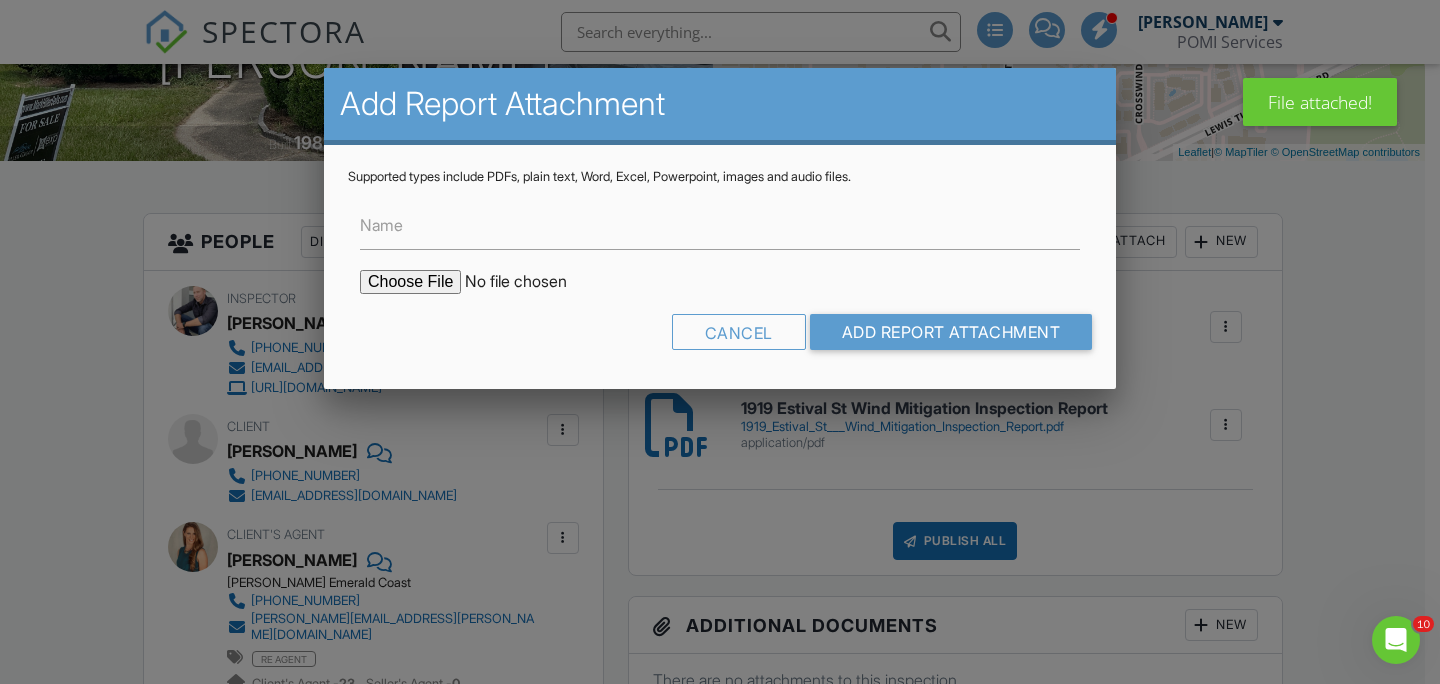click at bounding box center [530, 282] 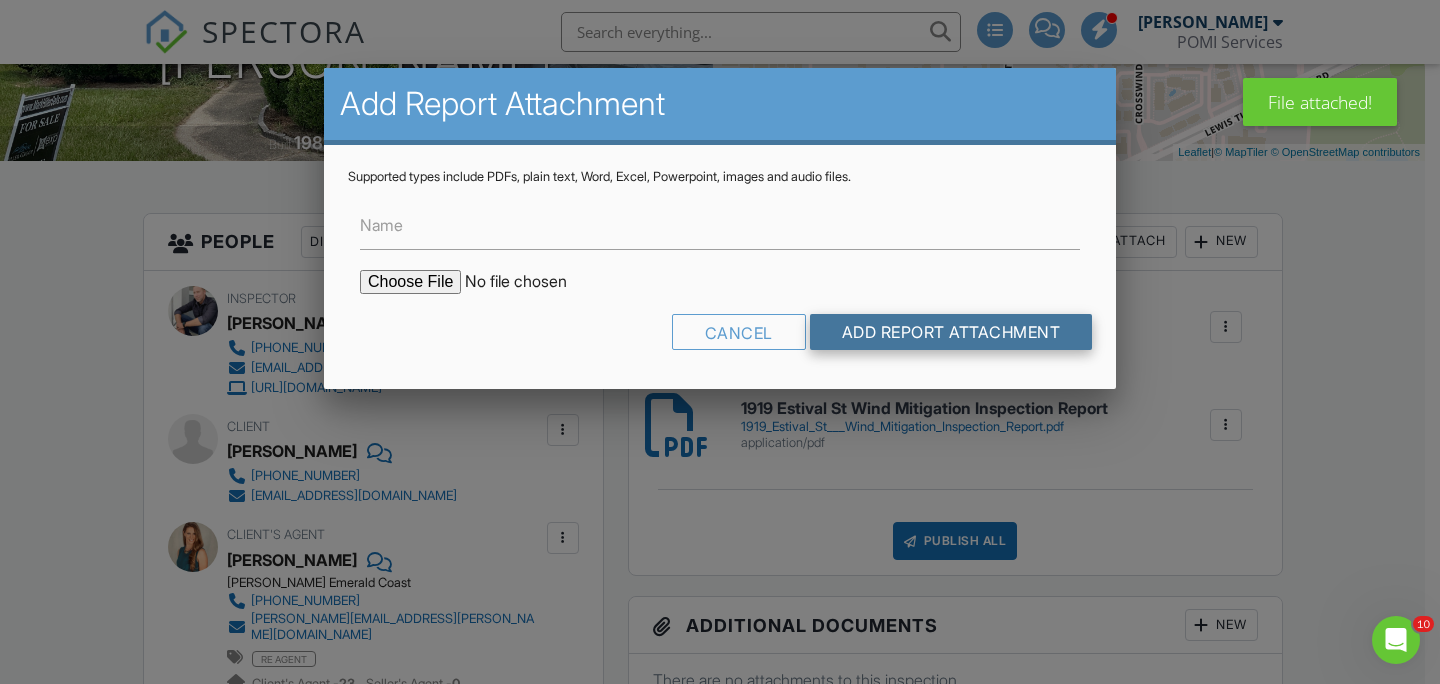 click on "Add Report Attachment" at bounding box center [951, 332] 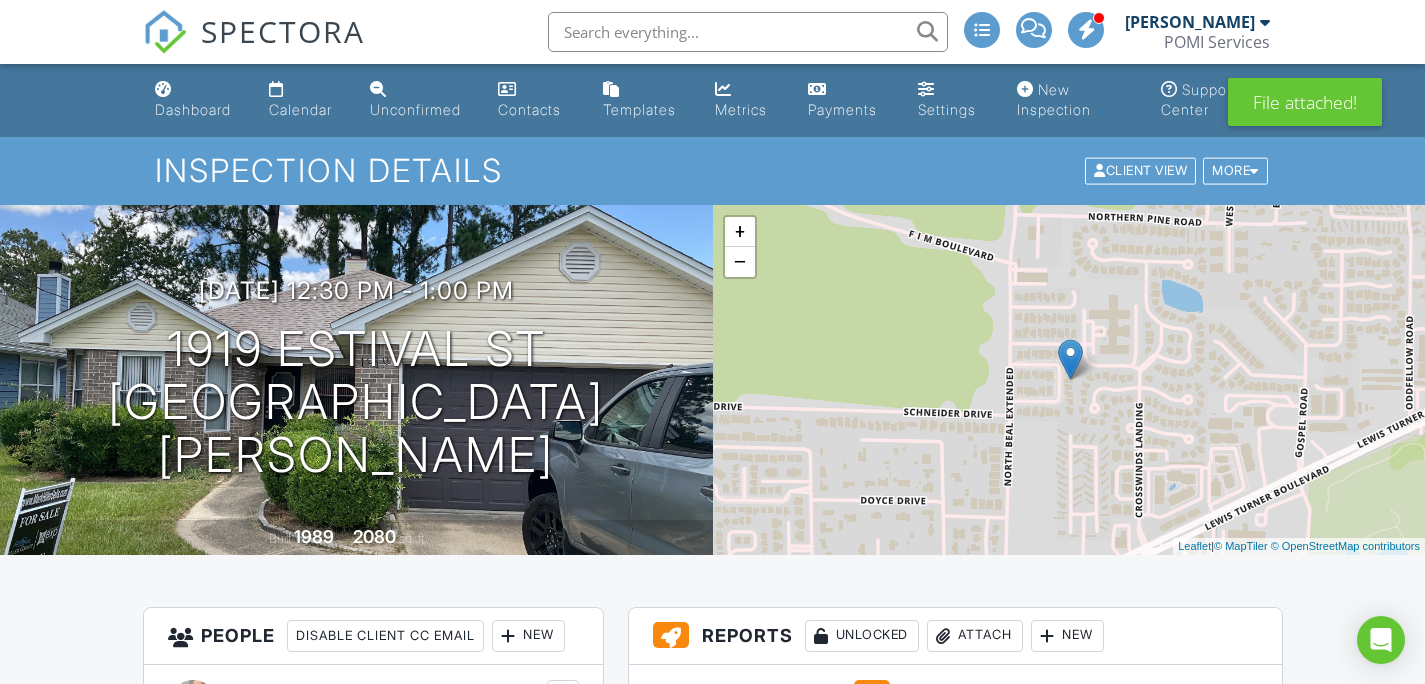 scroll, scrollTop: 295, scrollLeft: 0, axis: vertical 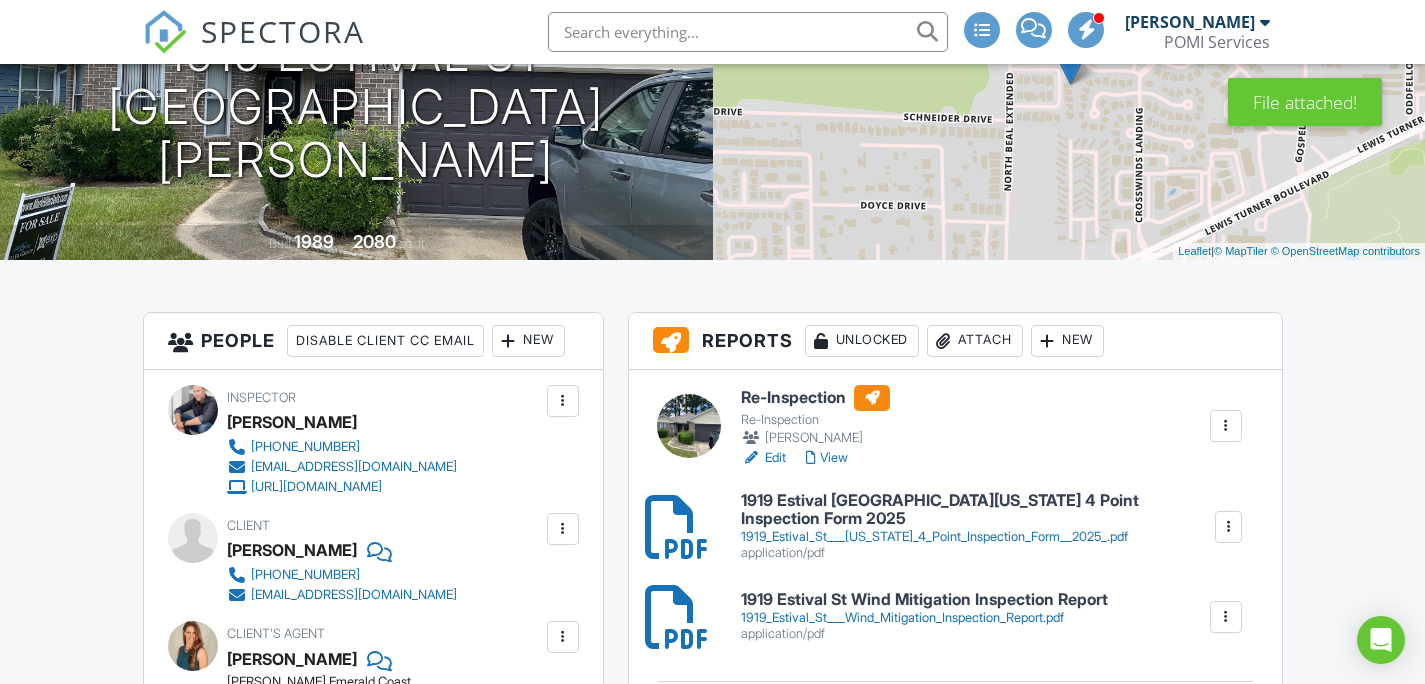 click on "1919_Estival_St___[US_STATE]_4_Point_Inspection_Form__2025_.pdf" at bounding box center [976, 537] 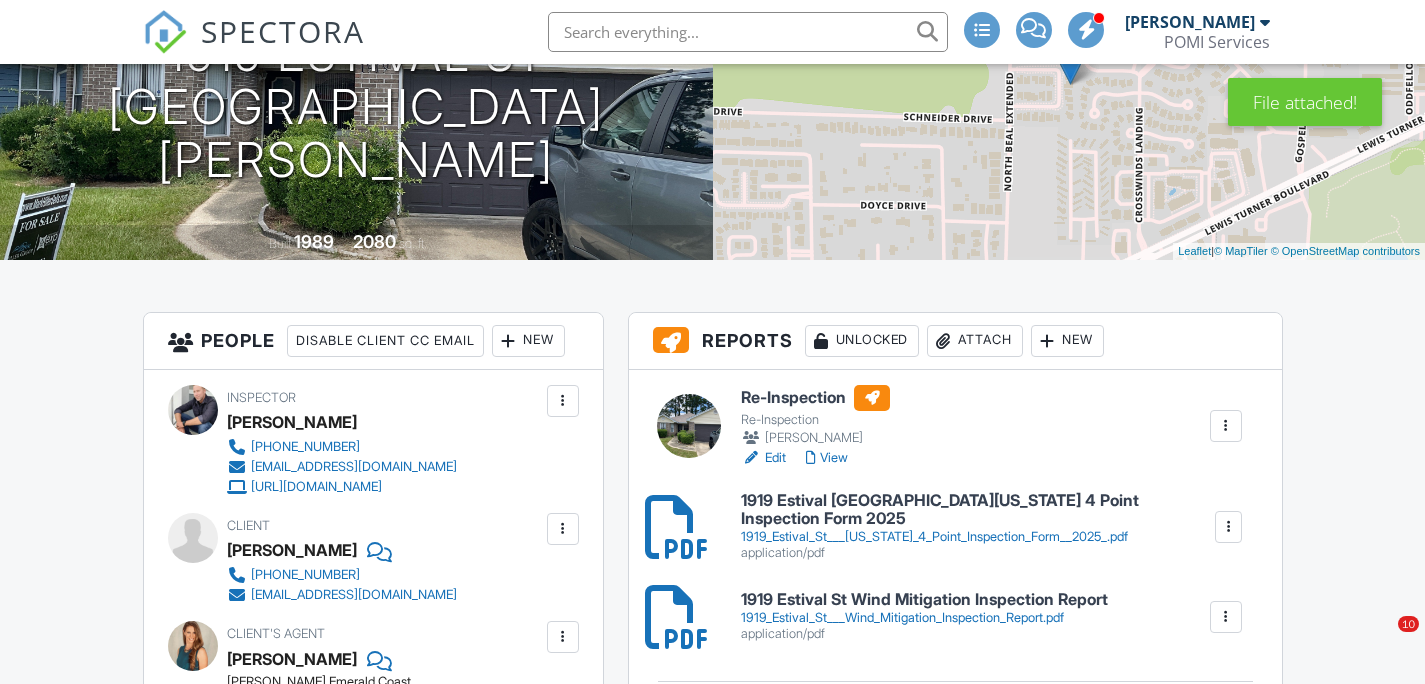 scroll, scrollTop: 295, scrollLeft: 0, axis: vertical 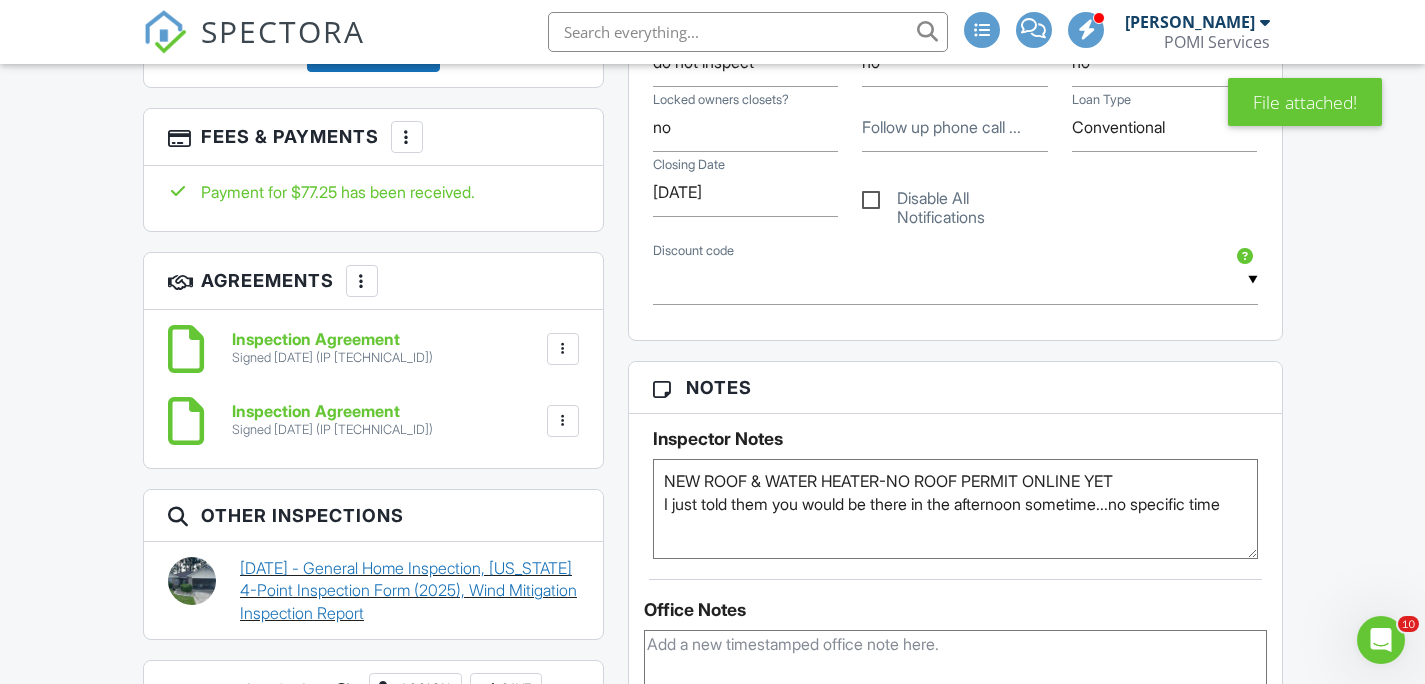 click on "06/06/2025 - General Home Inspection, Florida 4-Point Inspection Form (2025), Wind Mitigation Inspection Report" at bounding box center (409, 590) 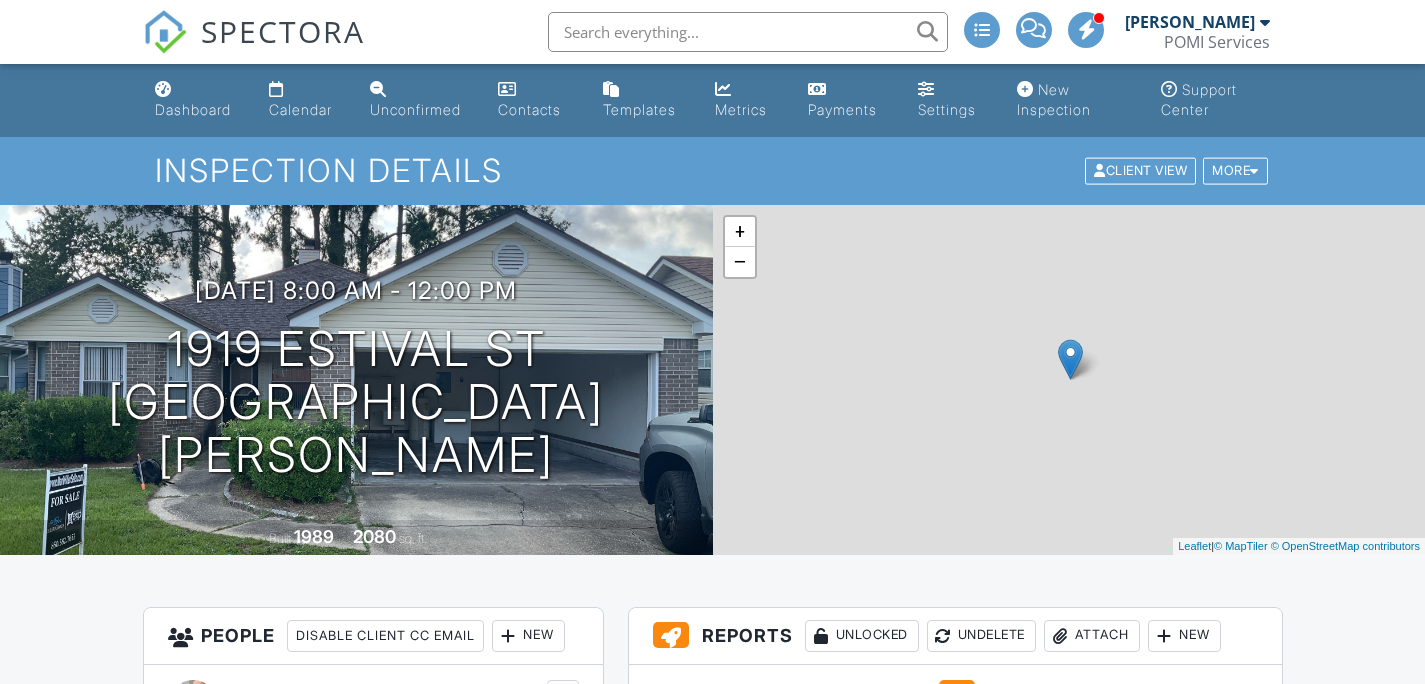 scroll, scrollTop: 478, scrollLeft: 0, axis: vertical 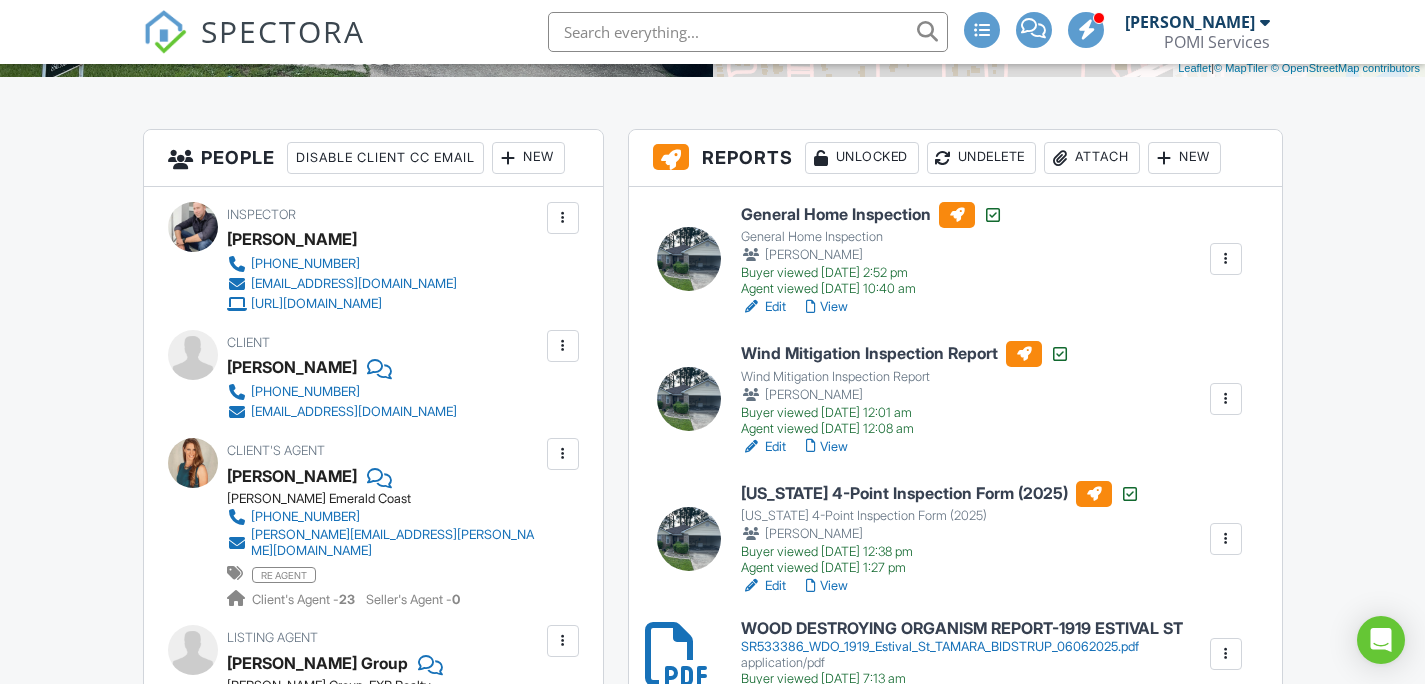 click on "Edit" at bounding box center (763, 586) 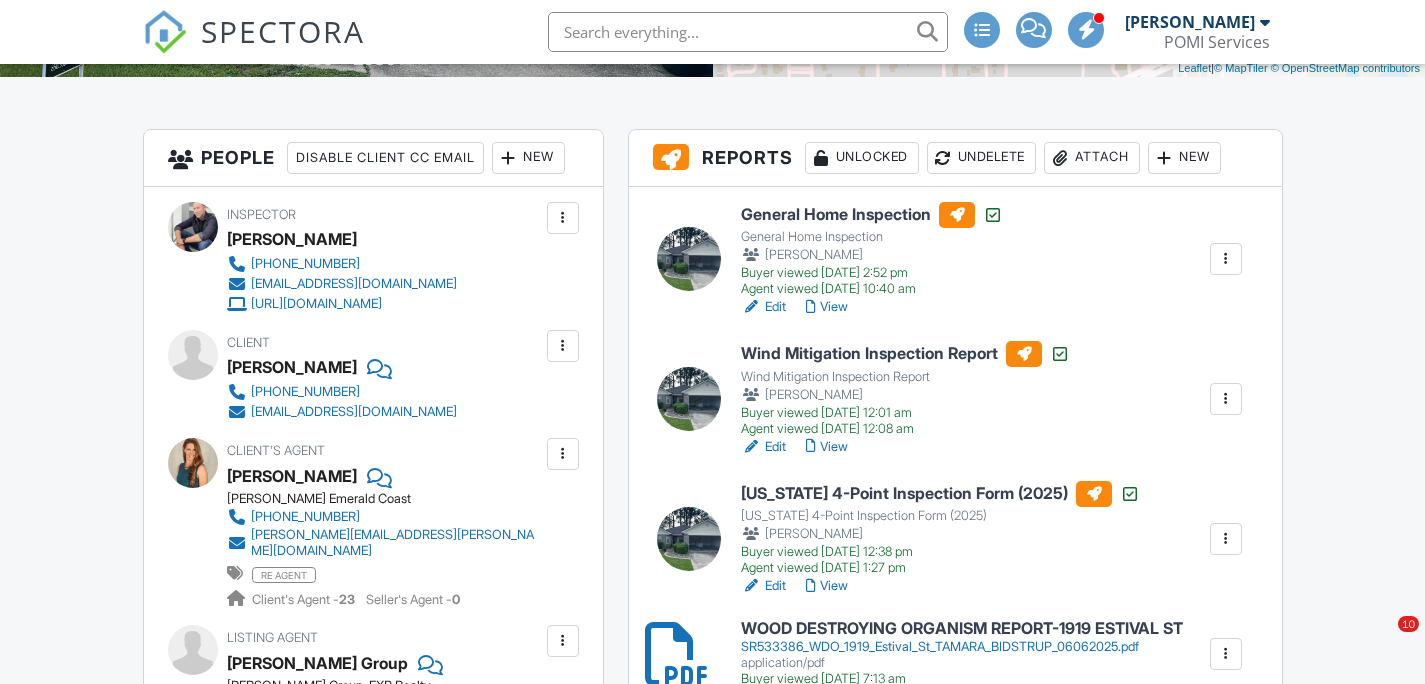 scroll, scrollTop: 478, scrollLeft: 0, axis: vertical 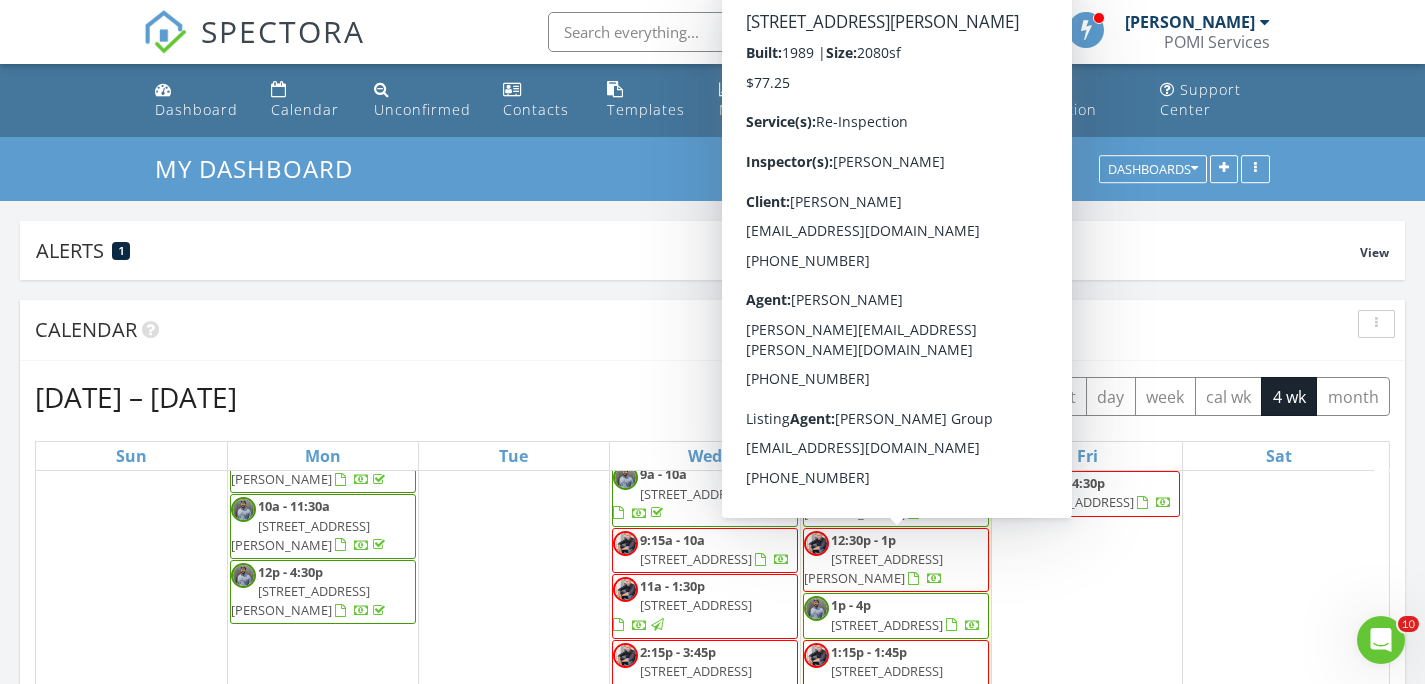 click on "1919 Estival St, Fort Walton Beach 32547" at bounding box center [873, 568] 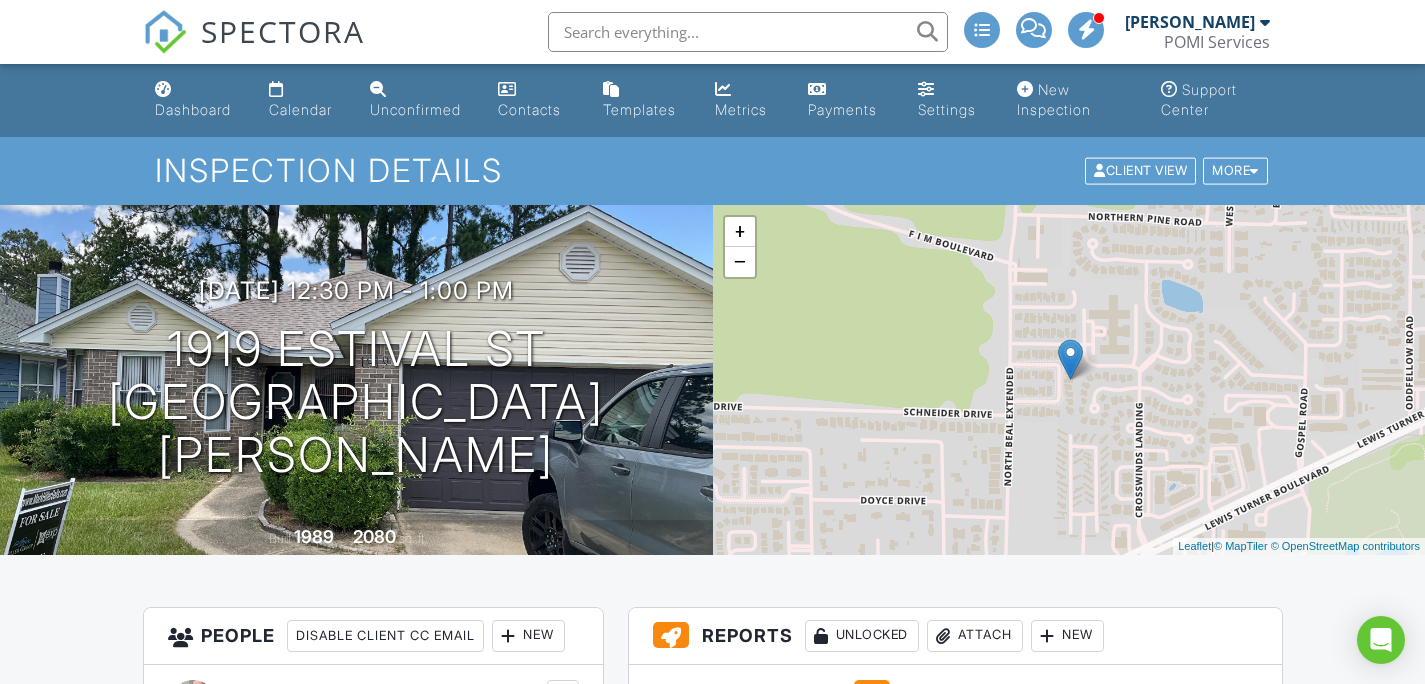 scroll, scrollTop: 300, scrollLeft: 0, axis: vertical 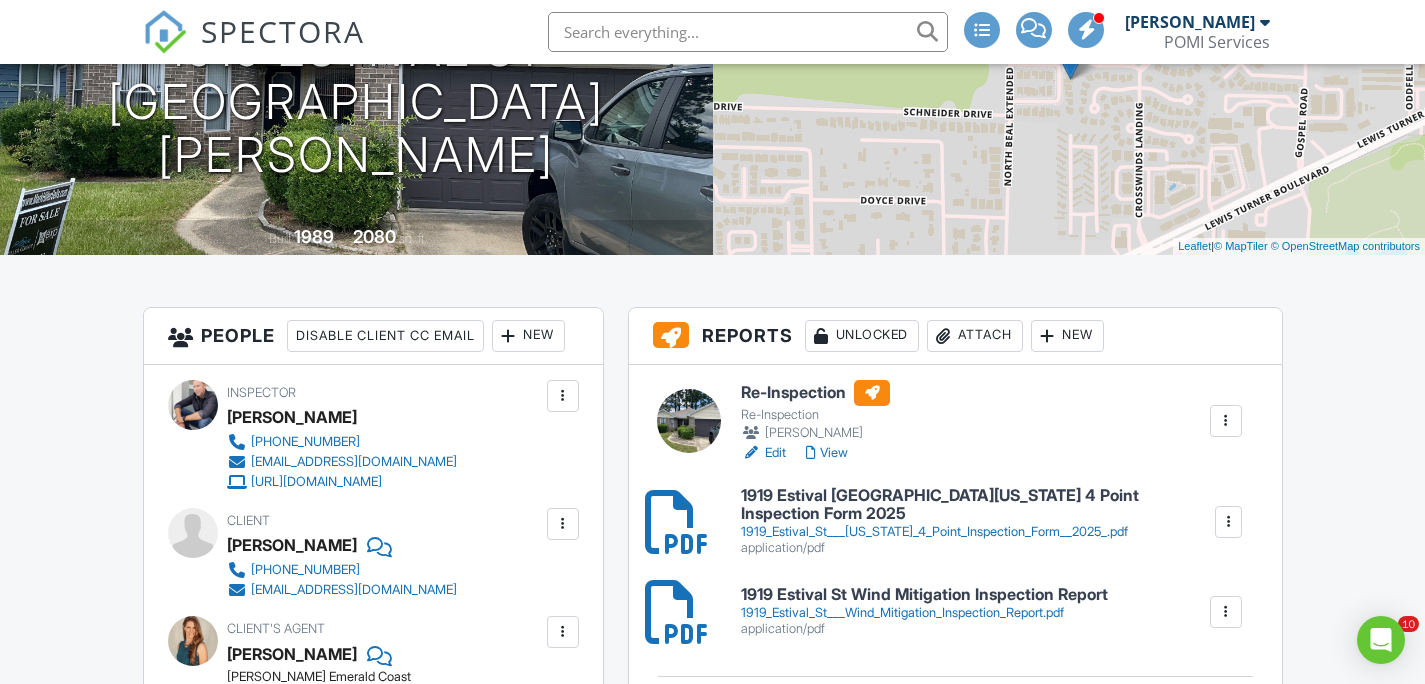 click at bounding box center [1228, 522] 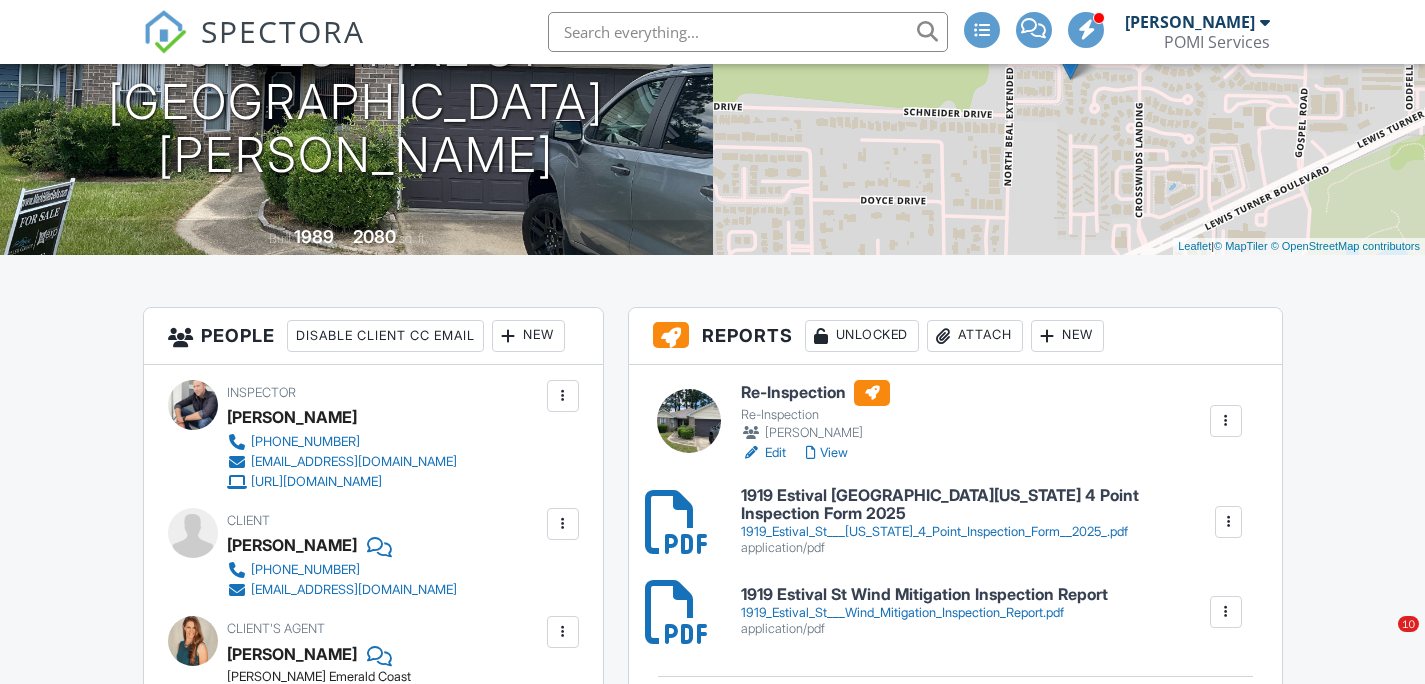 scroll, scrollTop: 0, scrollLeft: 0, axis: both 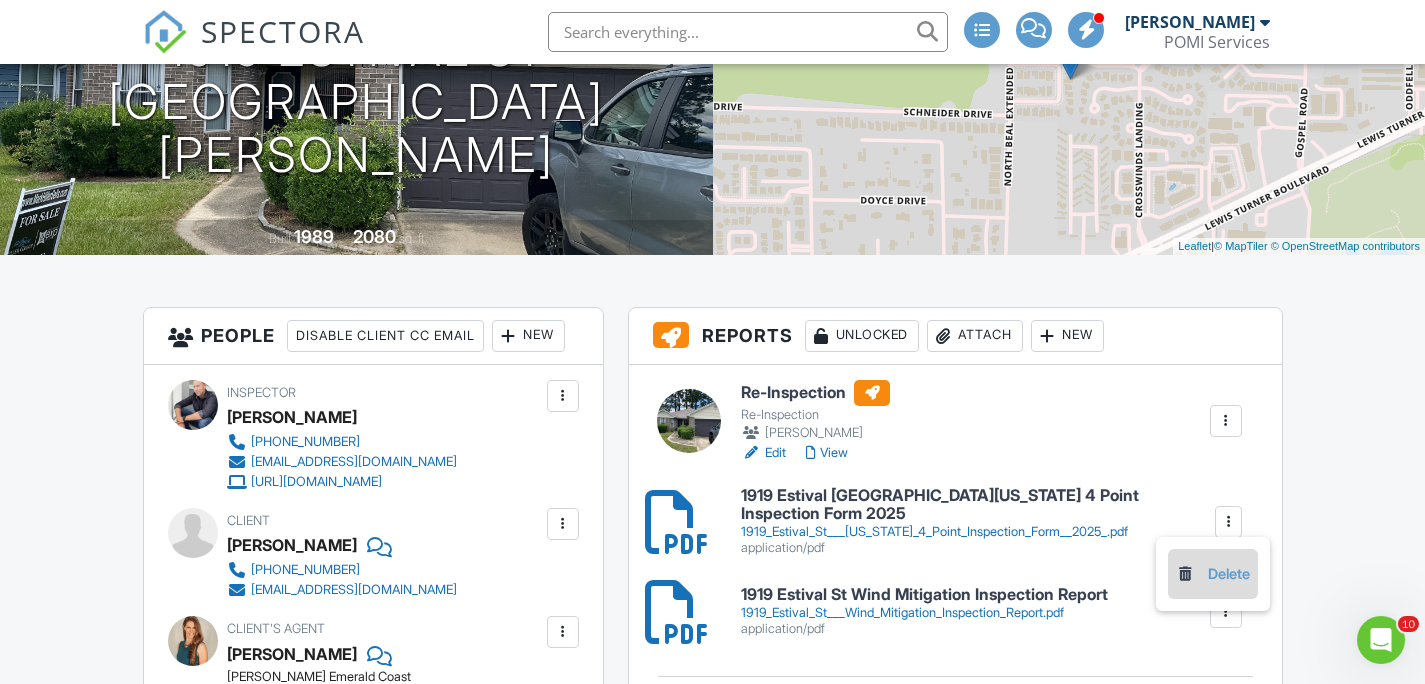 click on "Delete" at bounding box center [1213, 574] 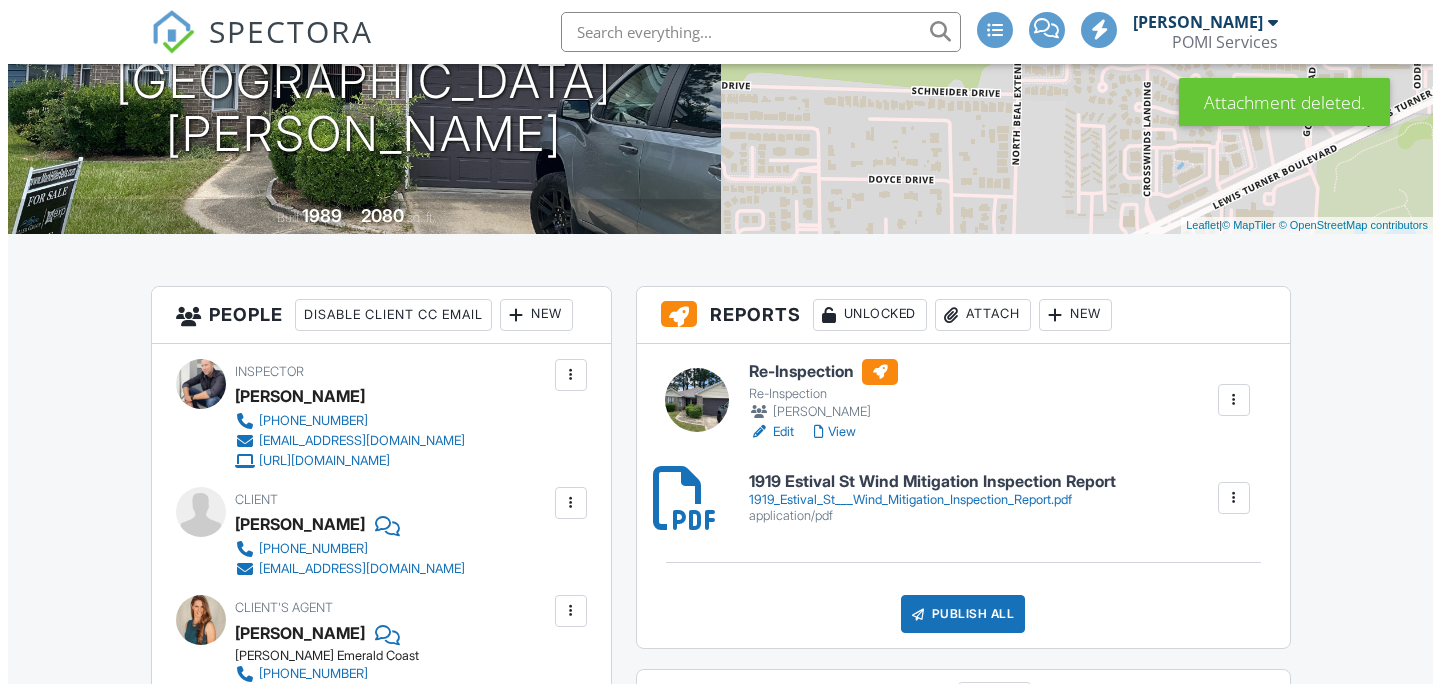 scroll, scrollTop: 0, scrollLeft: 0, axis: both 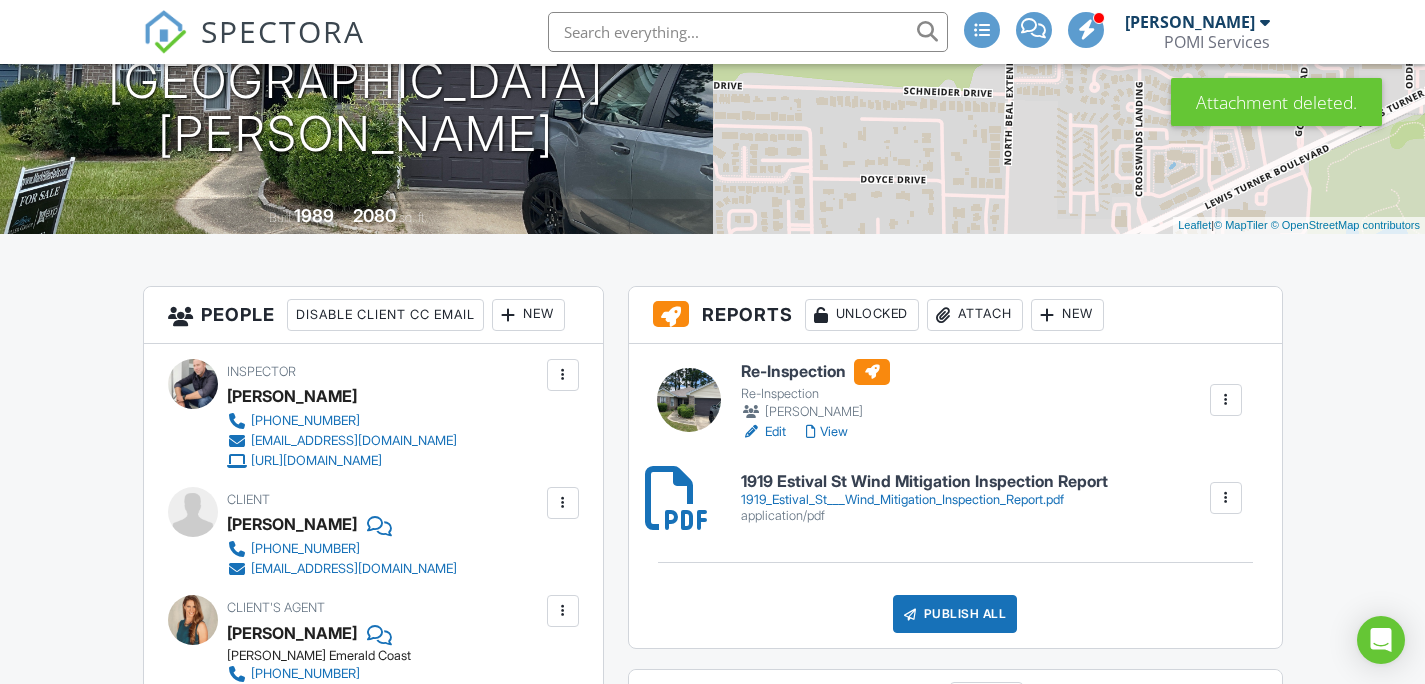 click on "Attach" at bounding box center (975, 315) 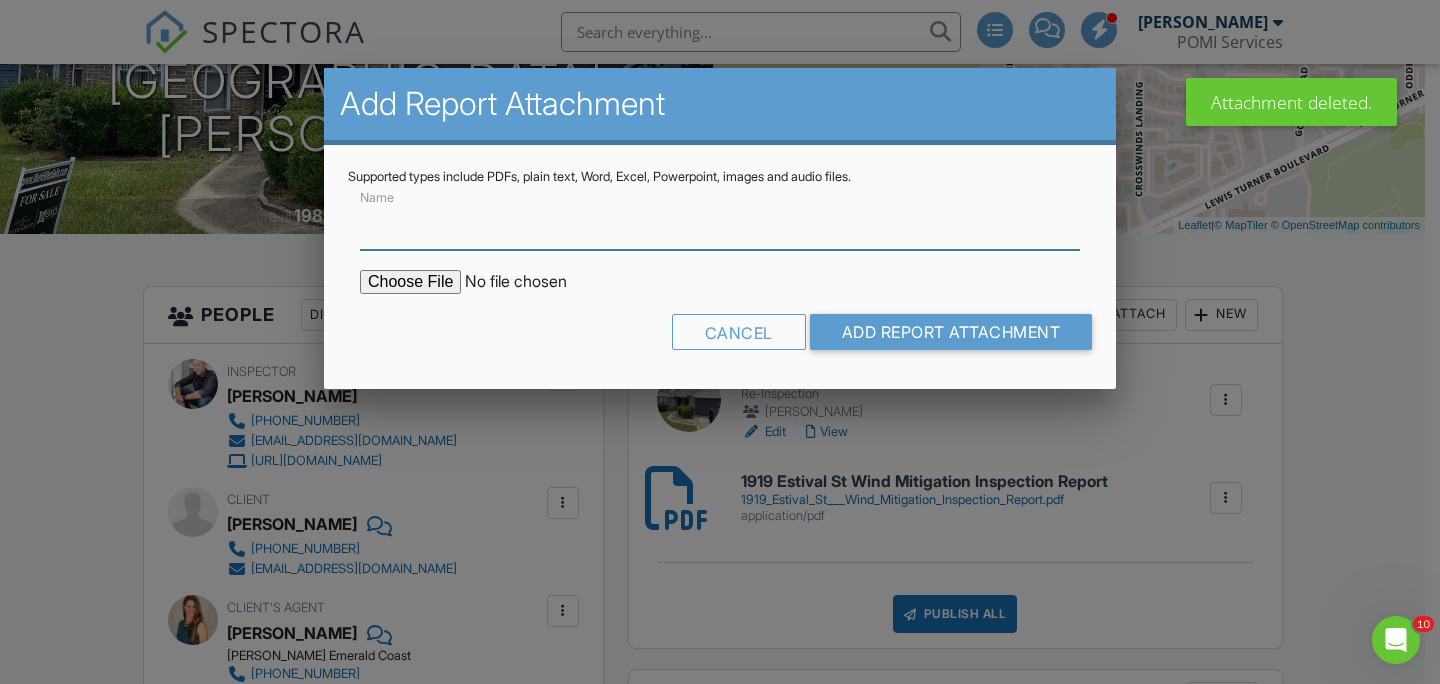 scroll, scrollTop: 0, scrollLeft: 0, axis: both 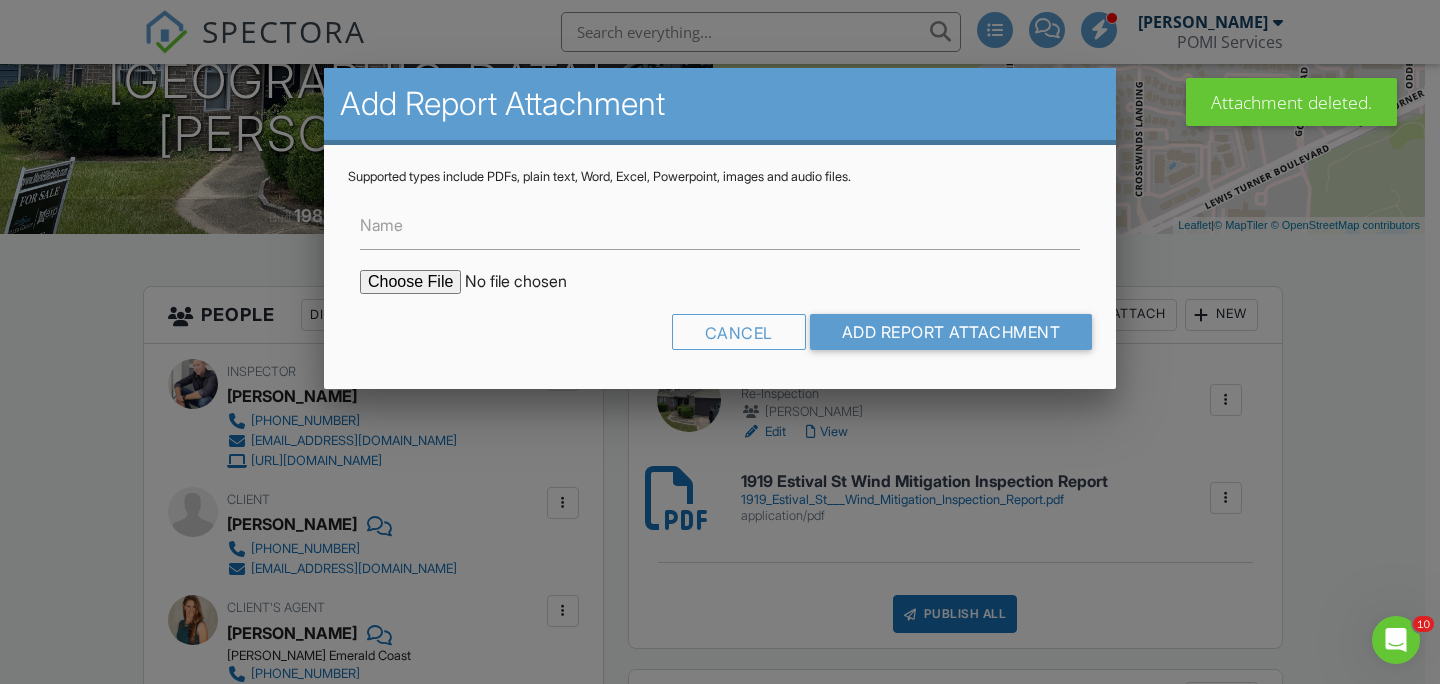 click at bounding box center [530, 282] 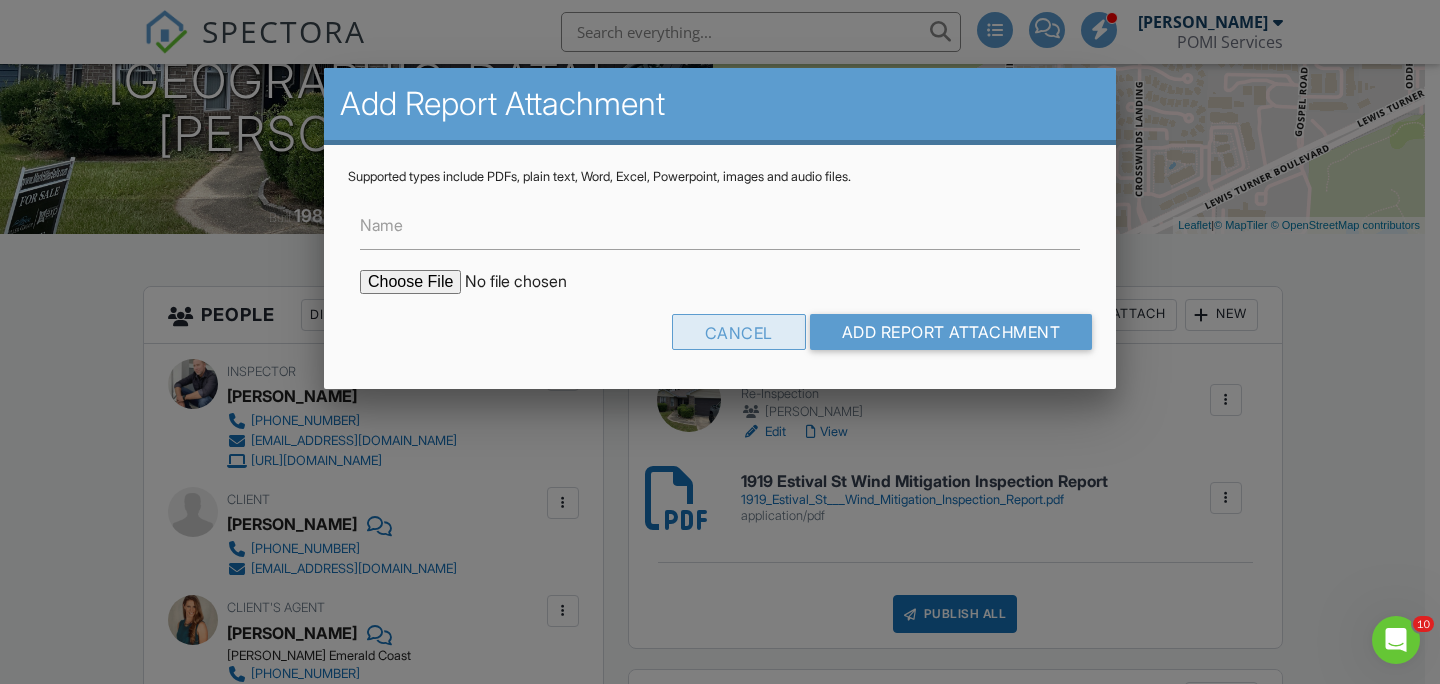 click on "Cancel" at bounding box center [739, 332] 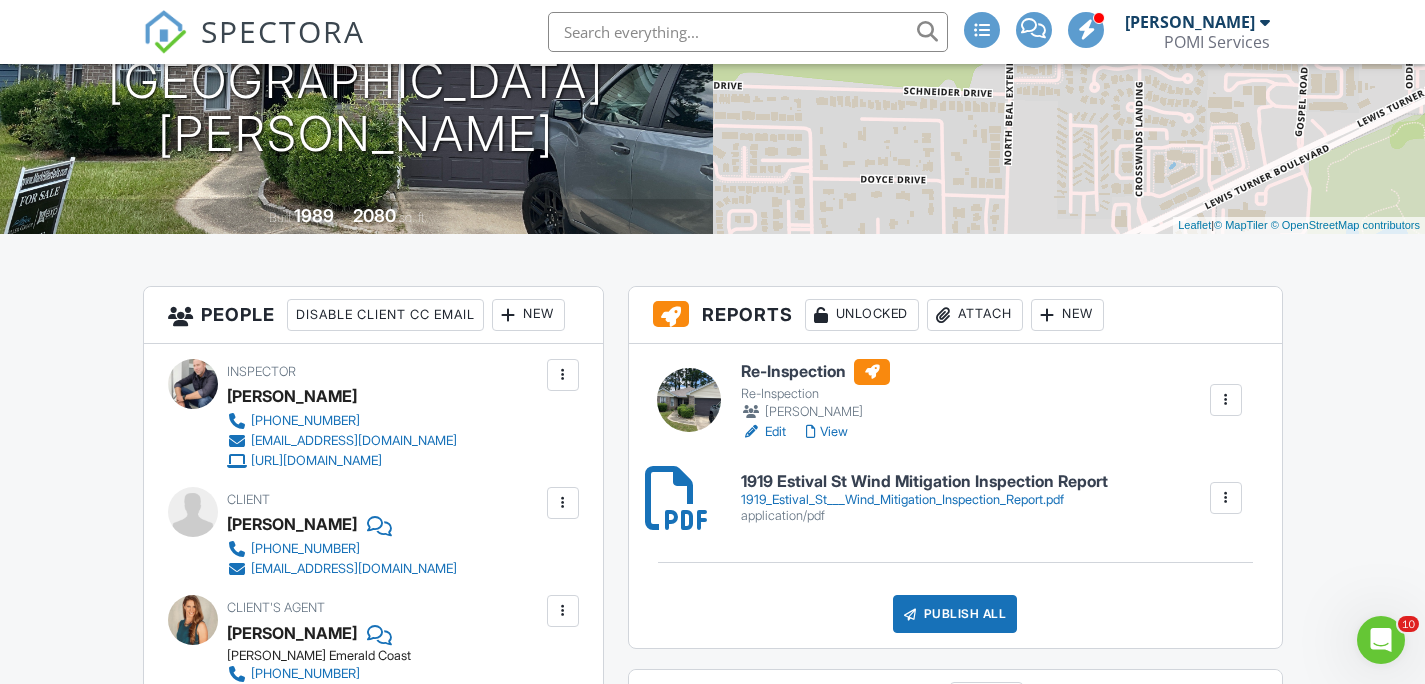 click on "Attach" at bounding box center [975, 315] 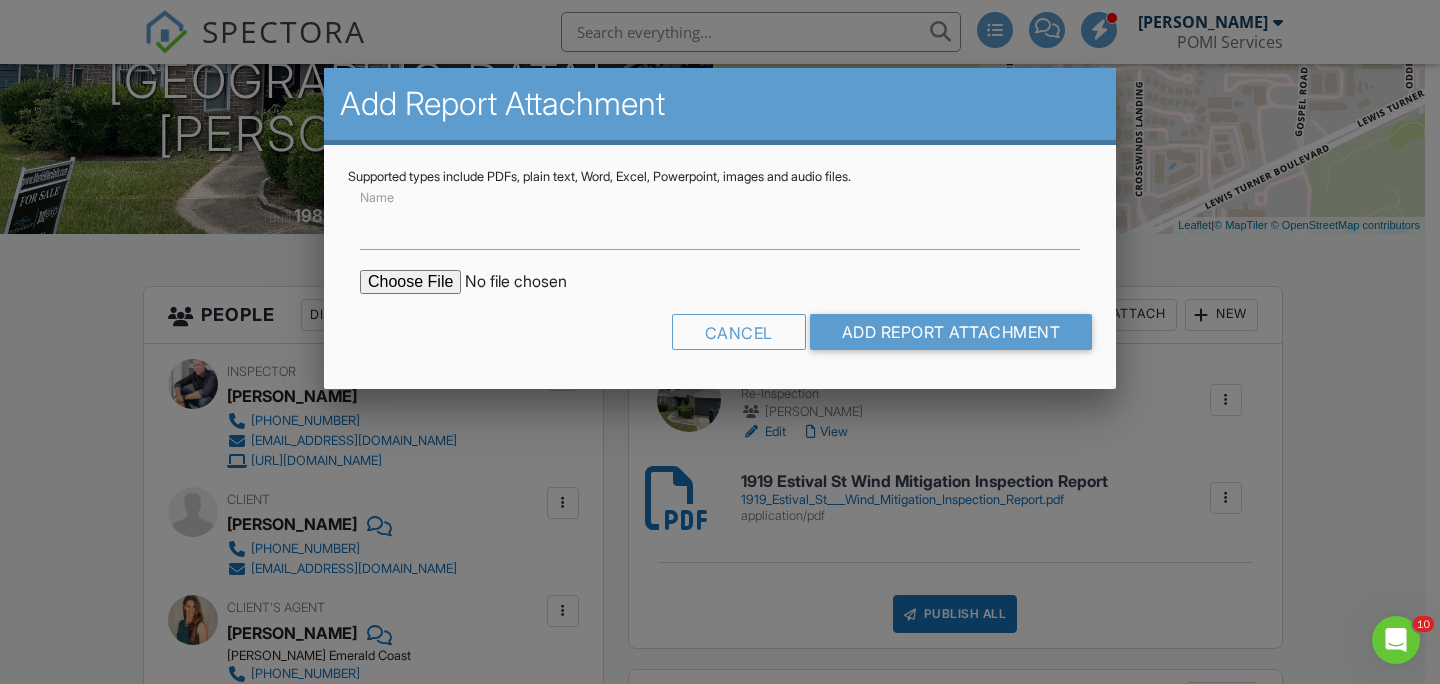 click at bounding box center [530, 282] 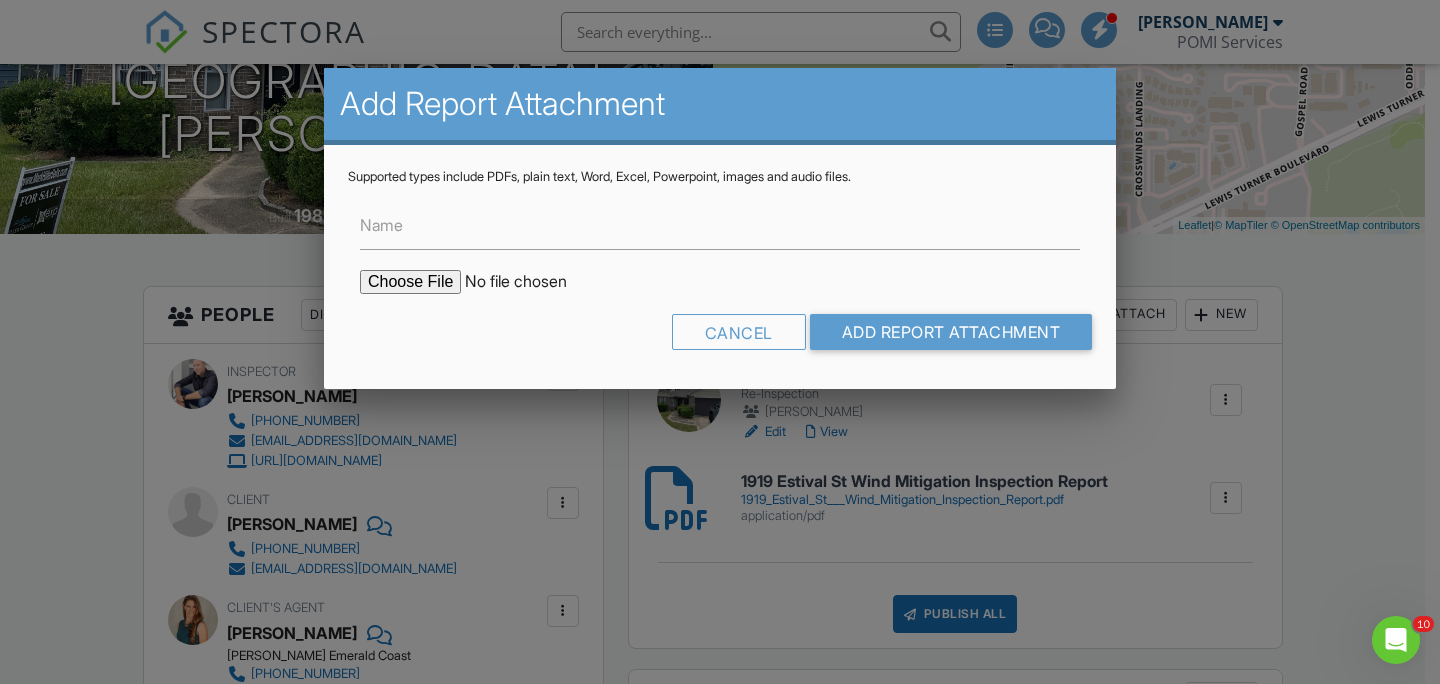 type on "C:\fakepath\1919_Estival_St___Florida_4_Point_Inspection_Form__2025_.pdf" 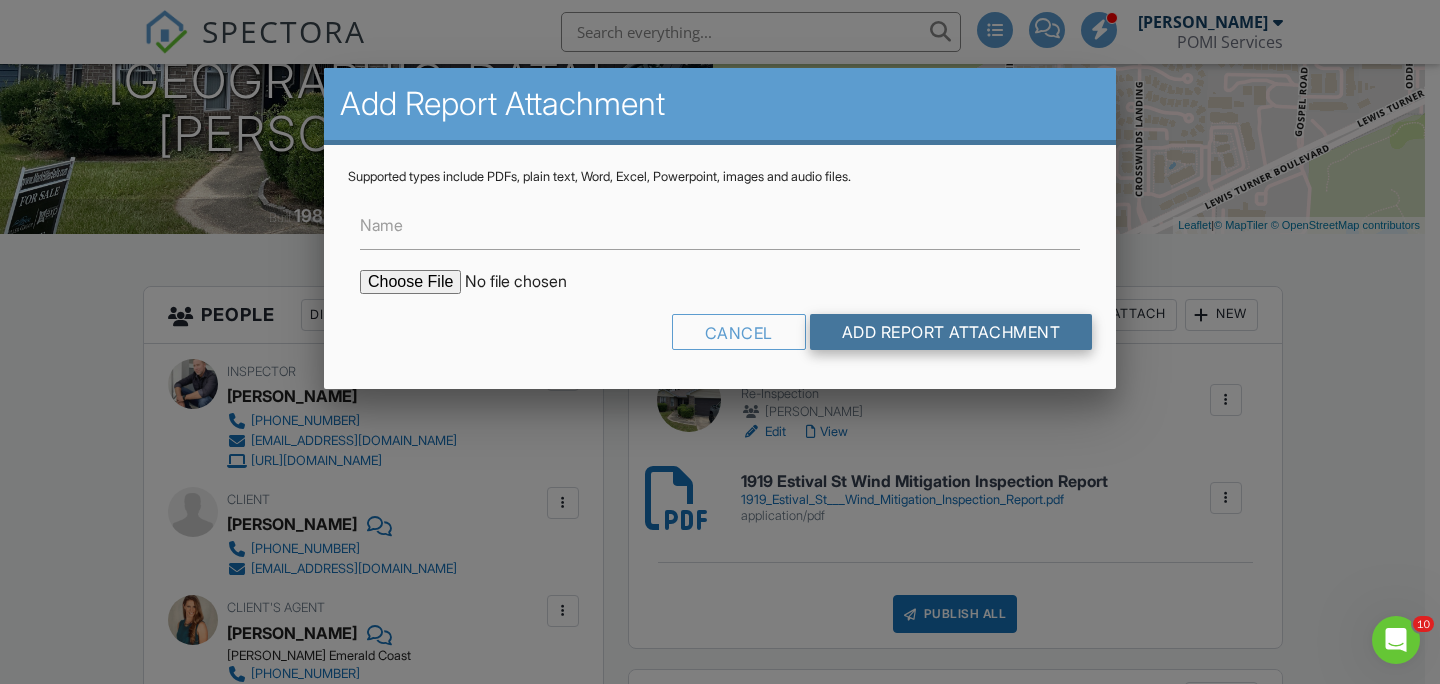 click on "Add Report Attachment" at bounding box center (951, 332) 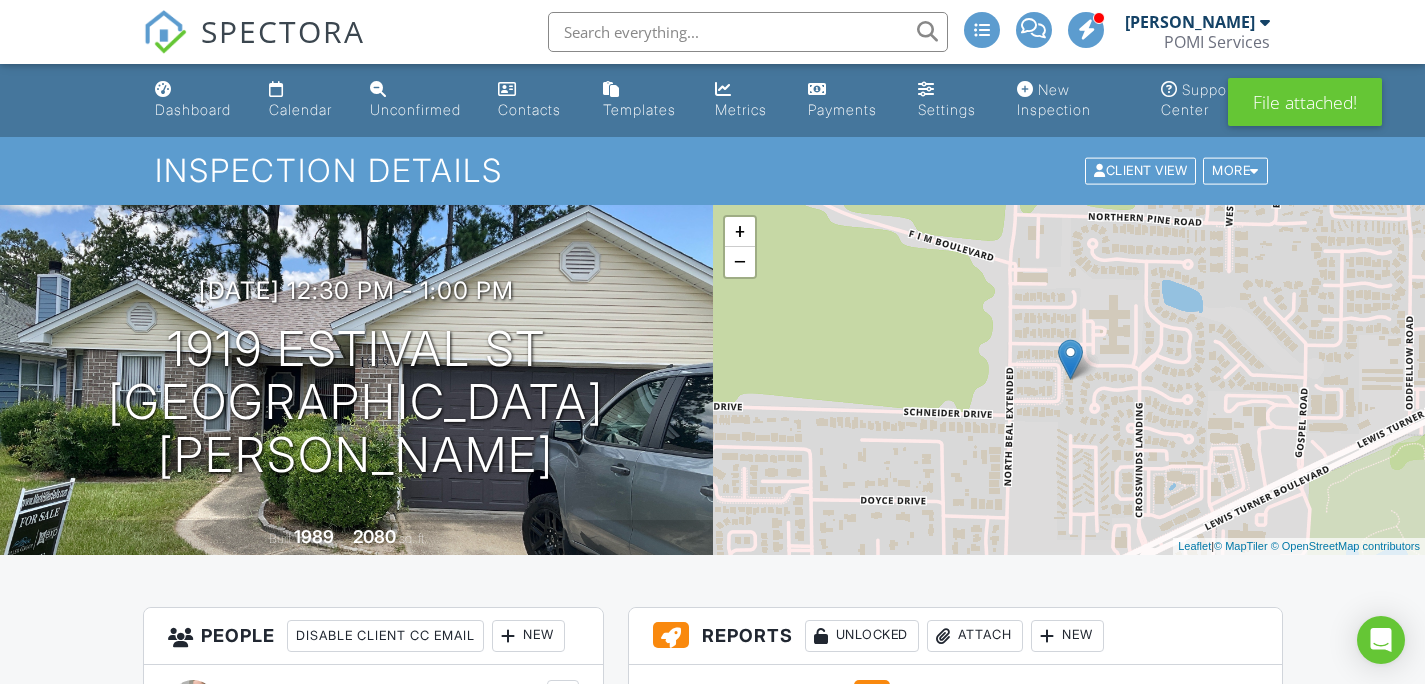 click on "1919 Estival [GEOGRAPHIC_DATA][US_STATE] 4 Point Inspection Form  2025" at bounding box center [976, 804] 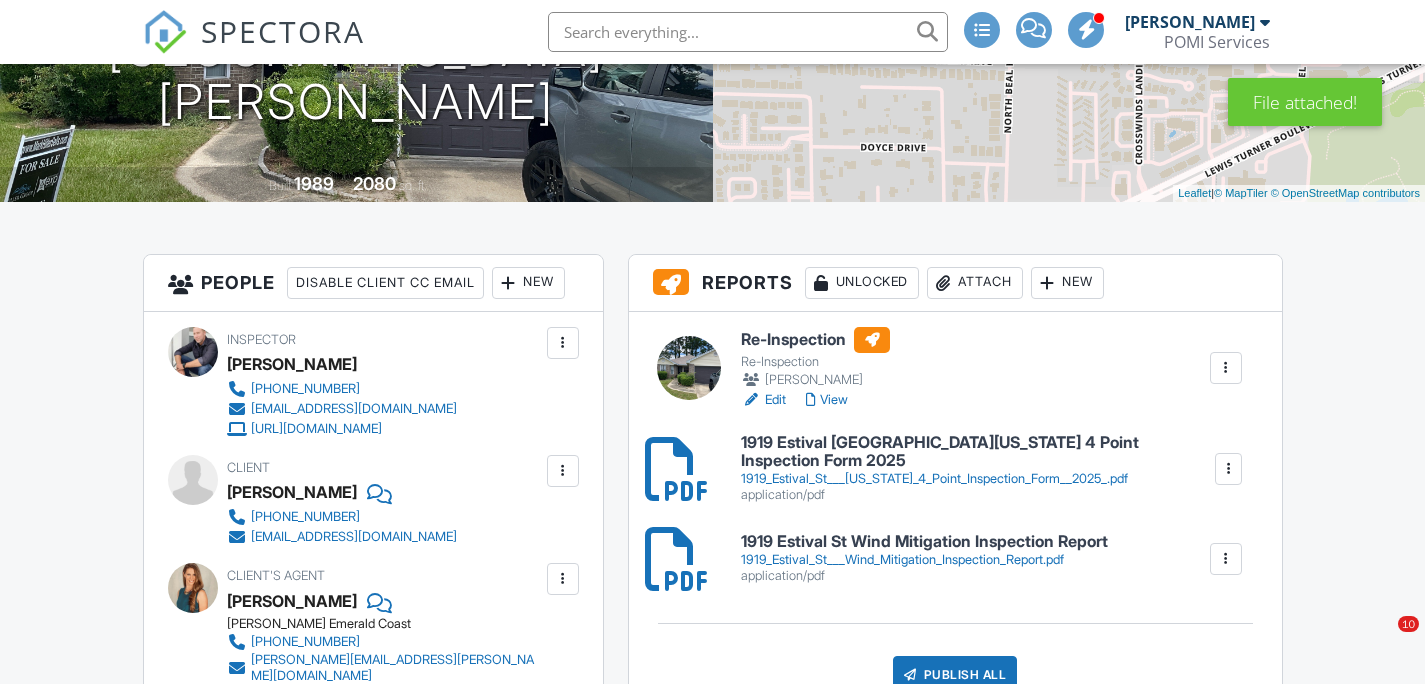scroll, scrollTop: 353, scrollLeft: 0, axis: vertical 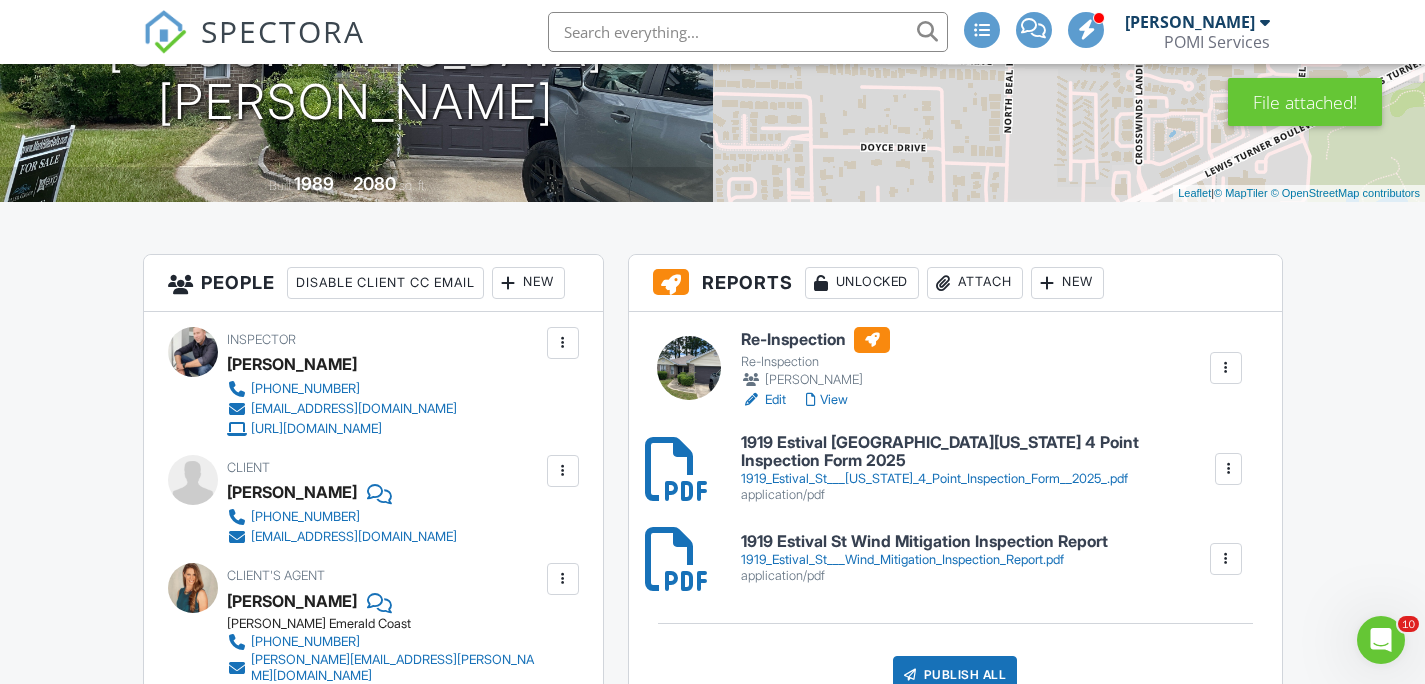 click on "1919 Estival St   Wind Mitigation Inspection Report" at bounding box center (924, 542) 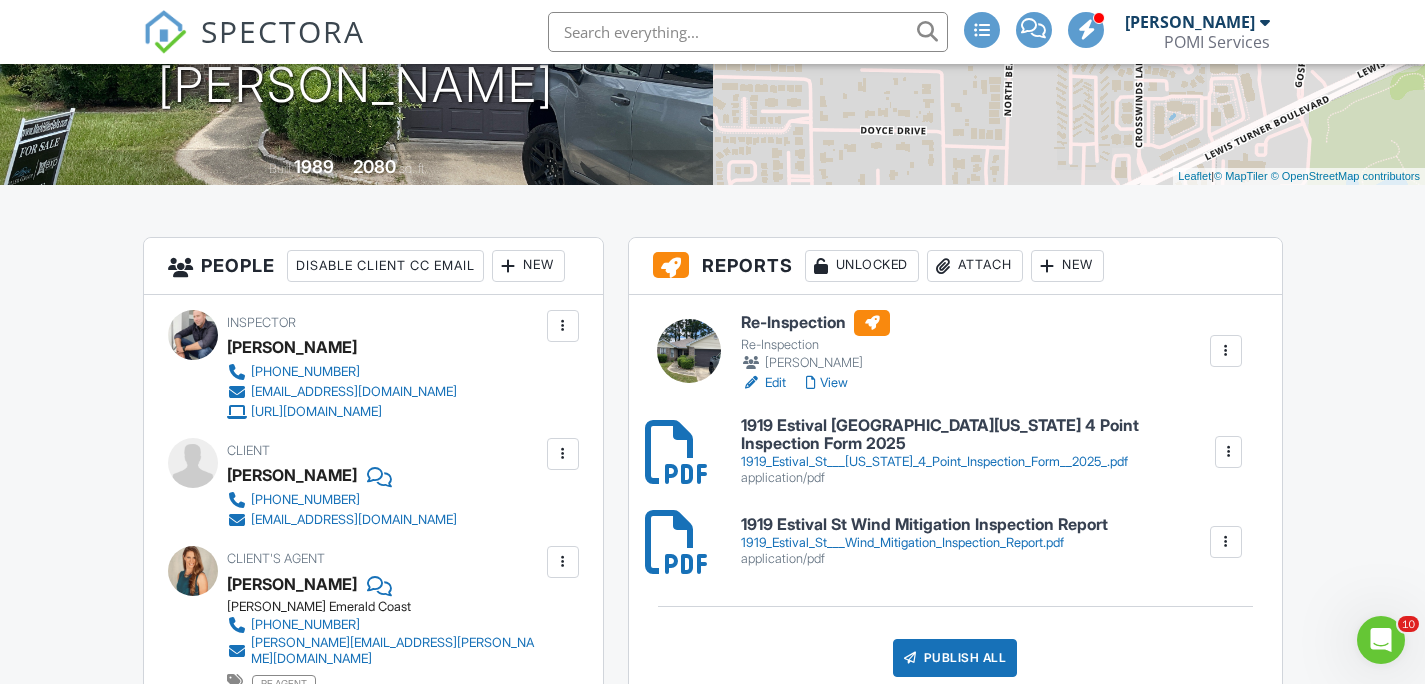 click on "View" at bounding box center [827, 383] 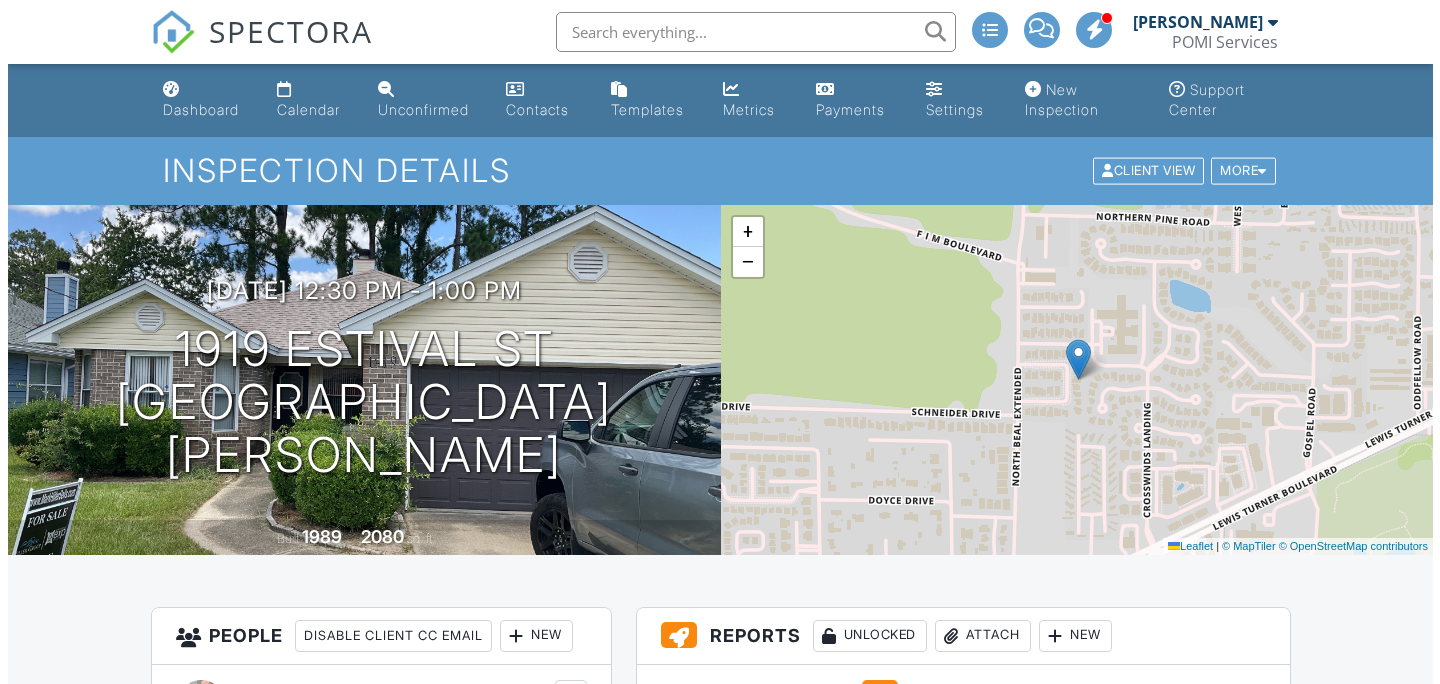 scroll, scrollTop: 502, scrollLeft: 0, axis: vertical 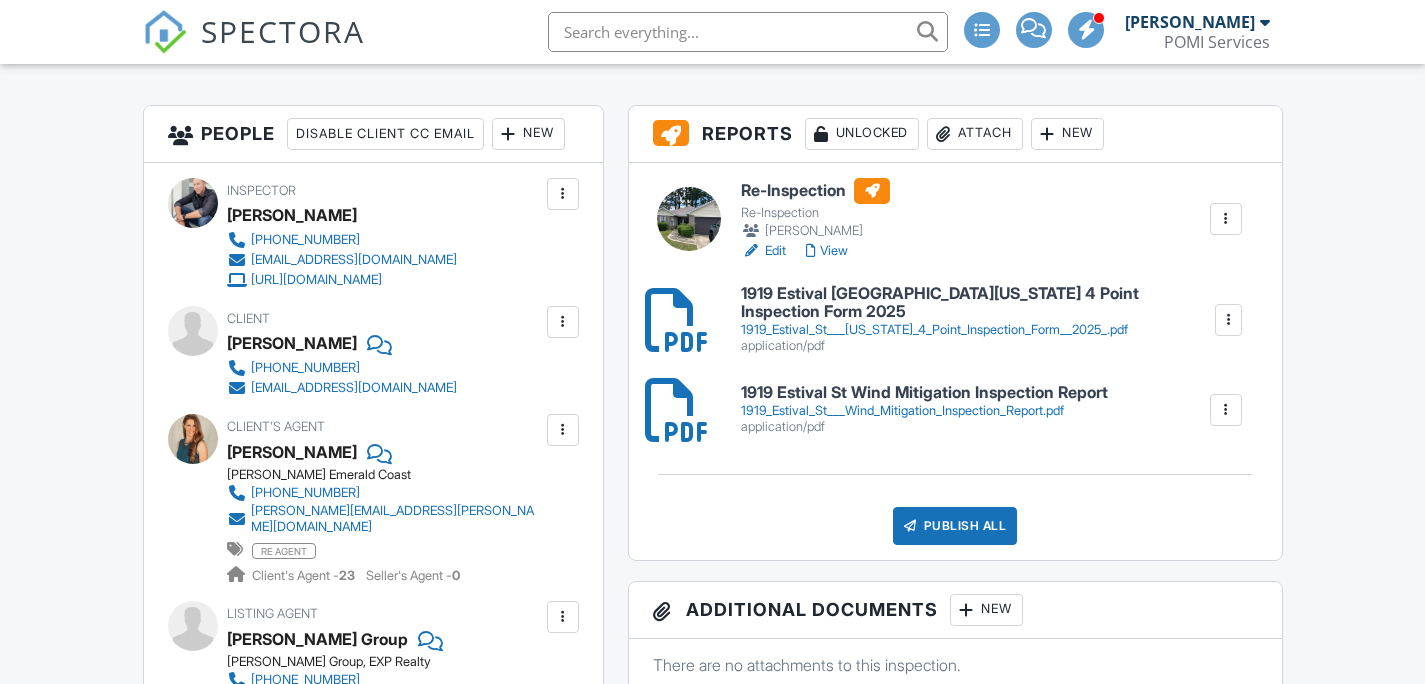 click on "Publish All" at bounding box center [955, 526] 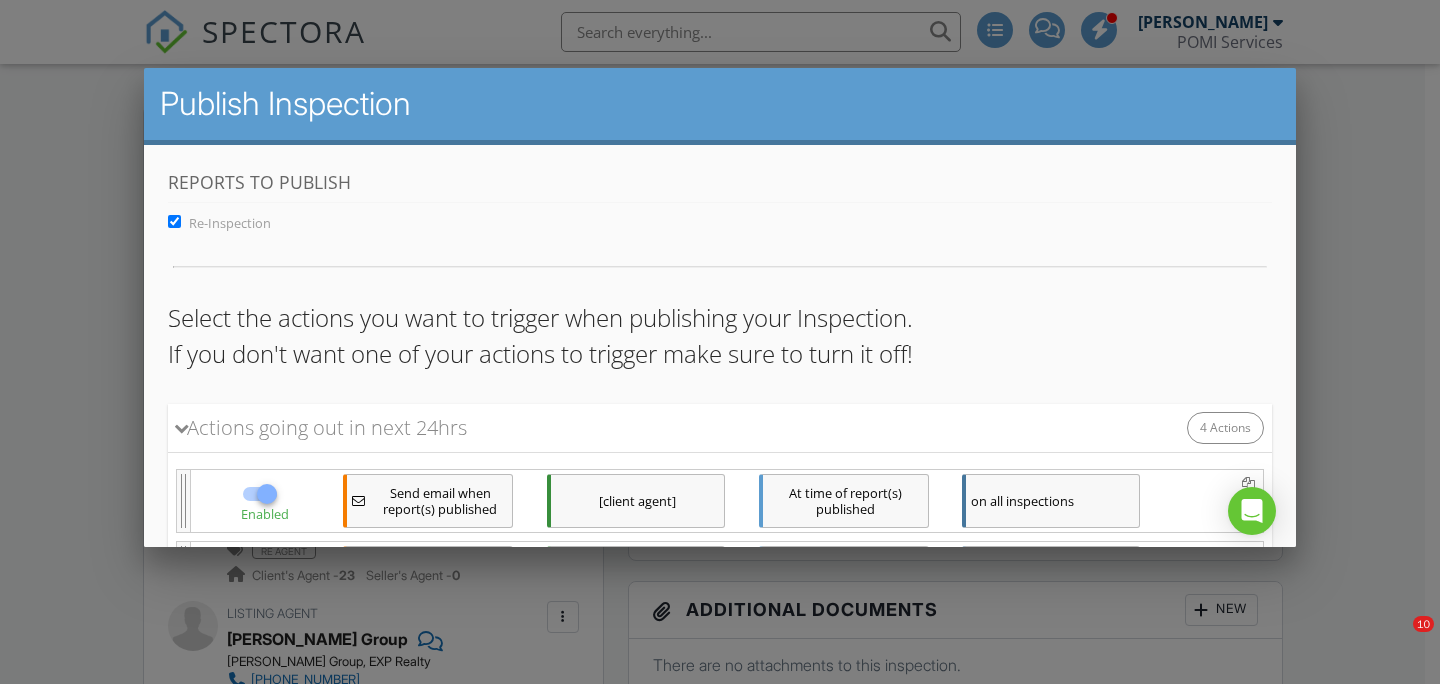 scroll, scrollTop: 502, scrollLeft: 0, axis: vertical 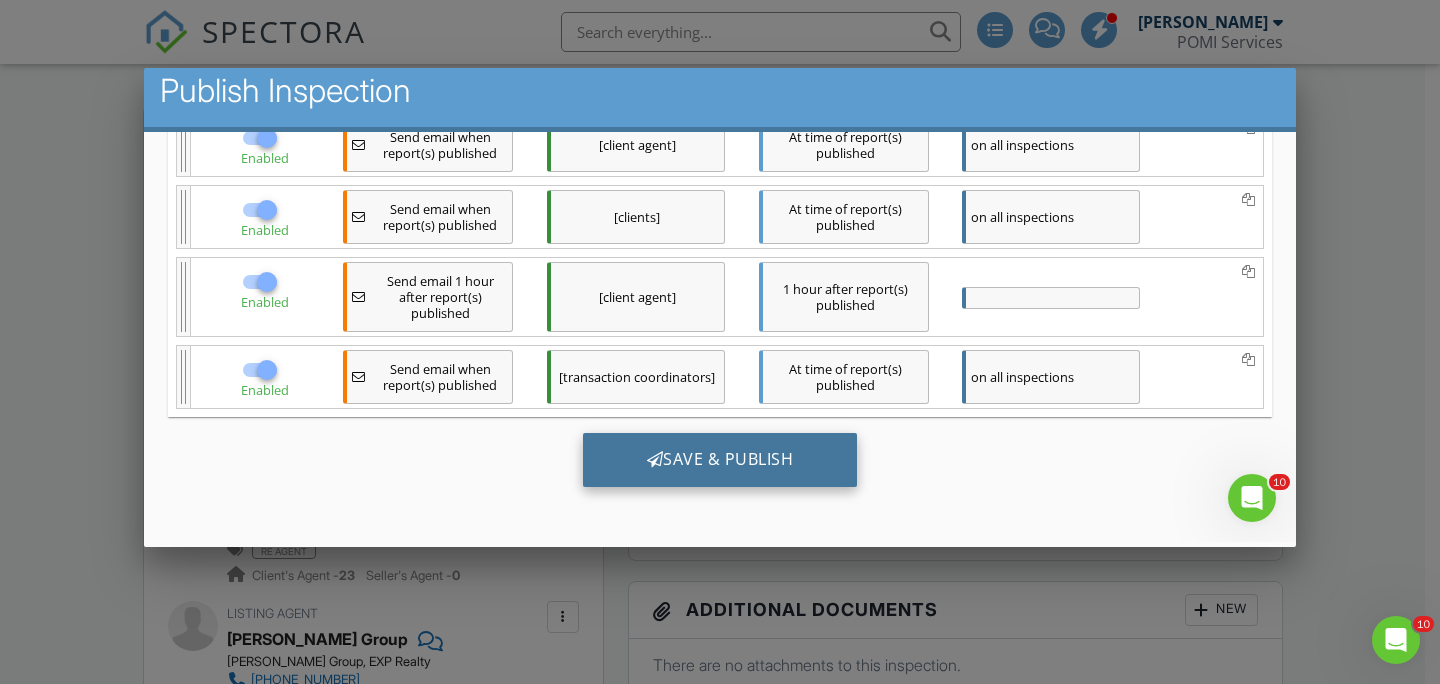 click on "Save & Publish" at bounding box center (720, 460) 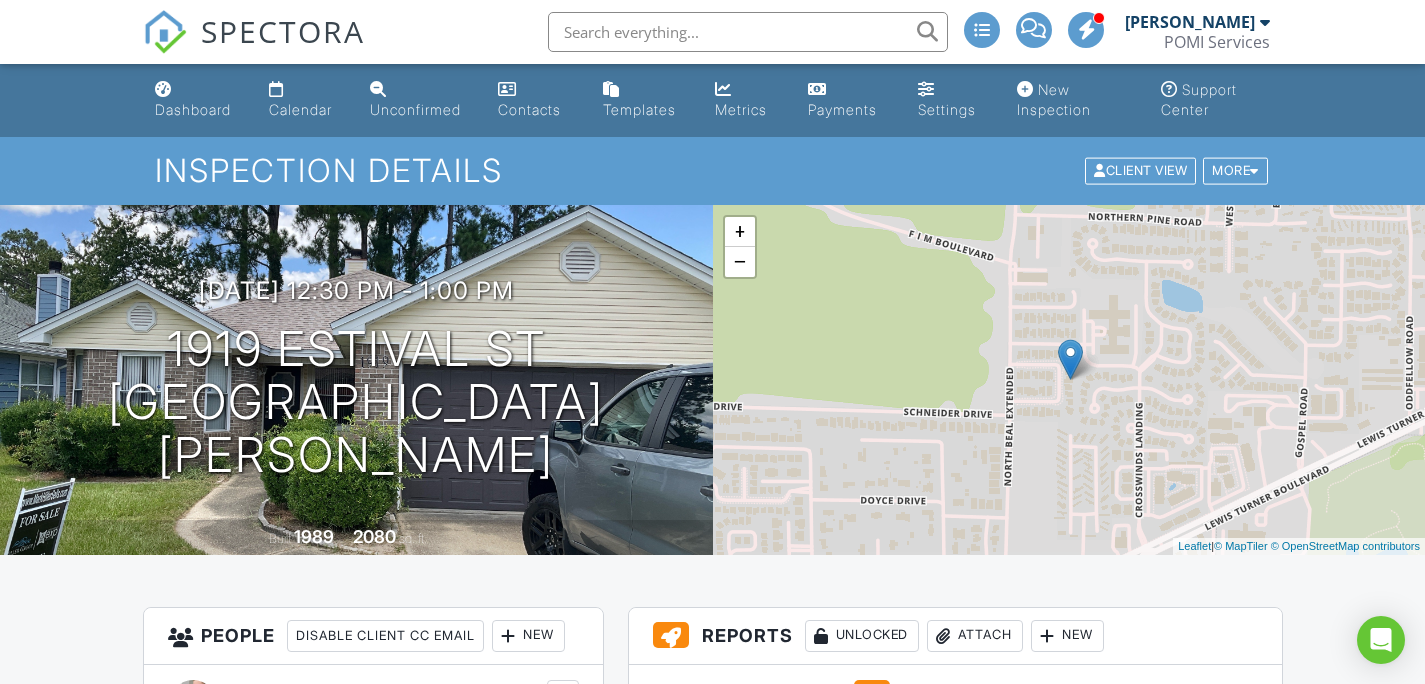 scroll, scrollTop: 0, scrollLeft: 0, axis: both 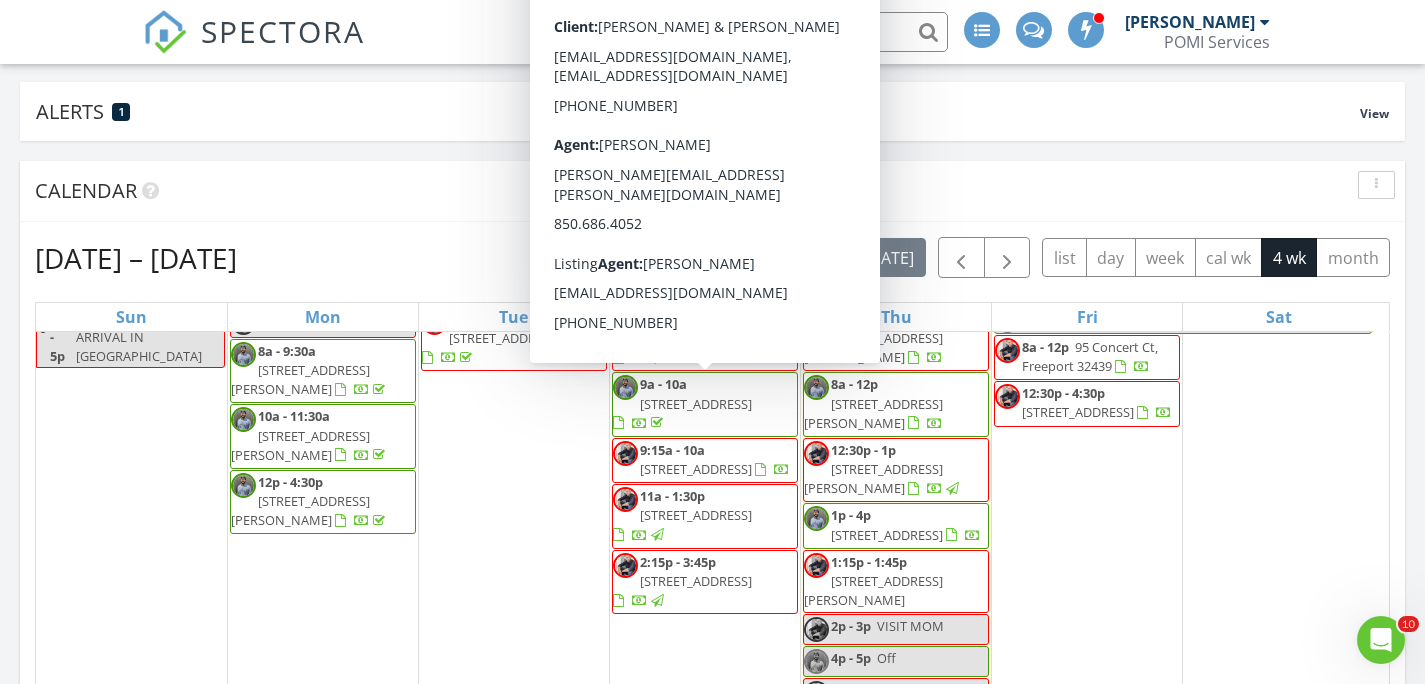 click on "2792 P.G.A Blvd, Navarre 32566" at bounding box center [696, 404] 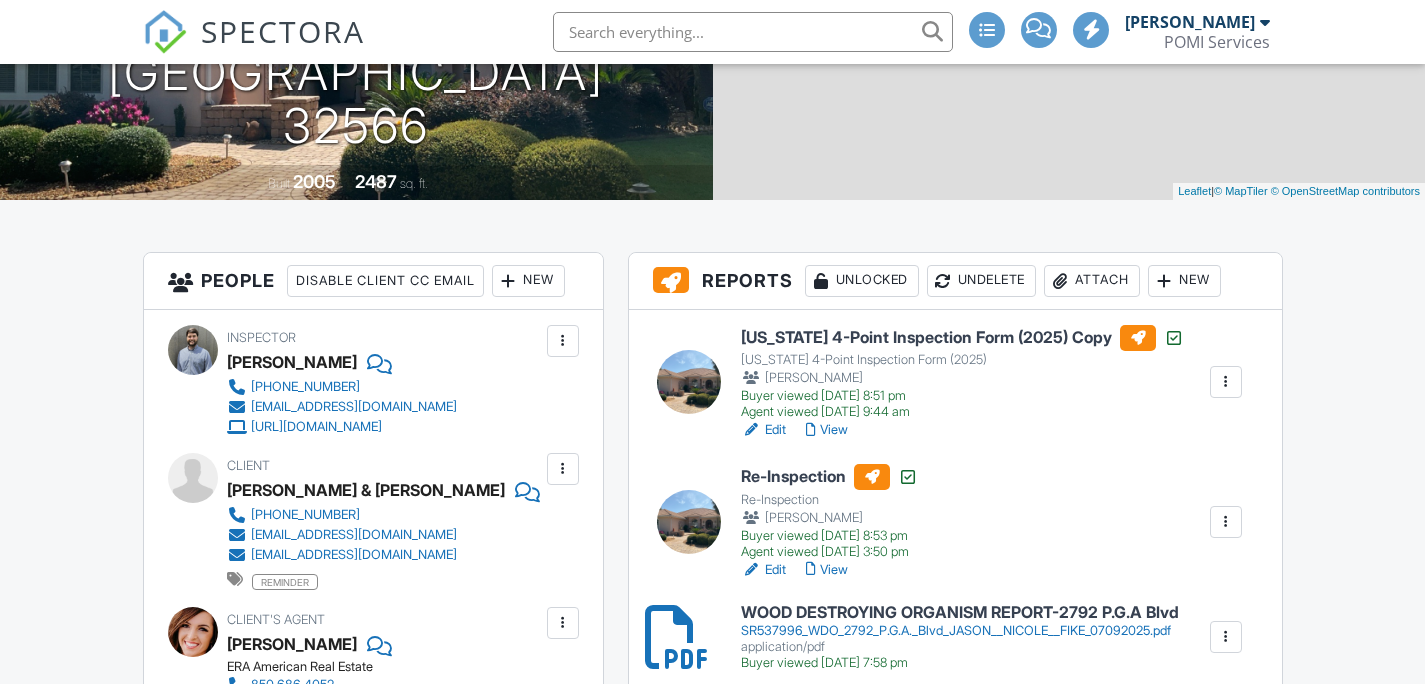 scroll, scrollTop: 0, scrollLeft: 0, axis: both 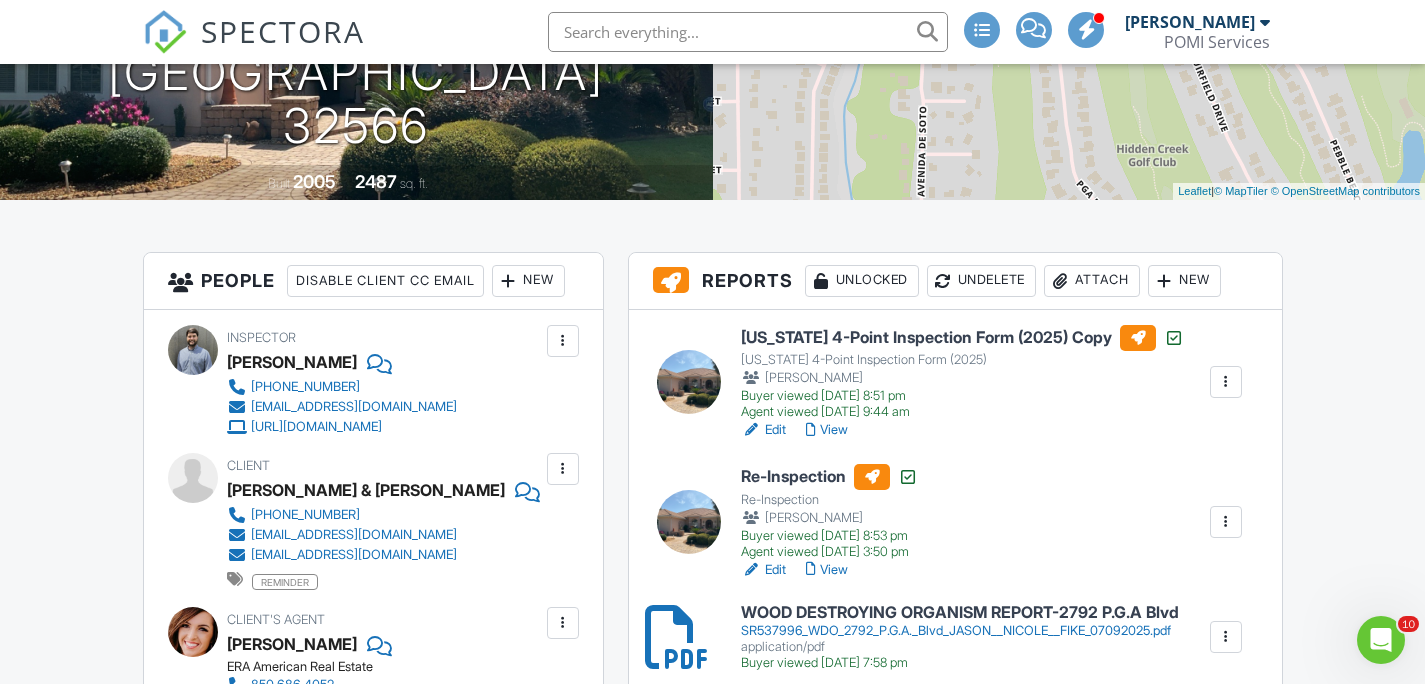 click on "View" at bounding box center [827, 430] 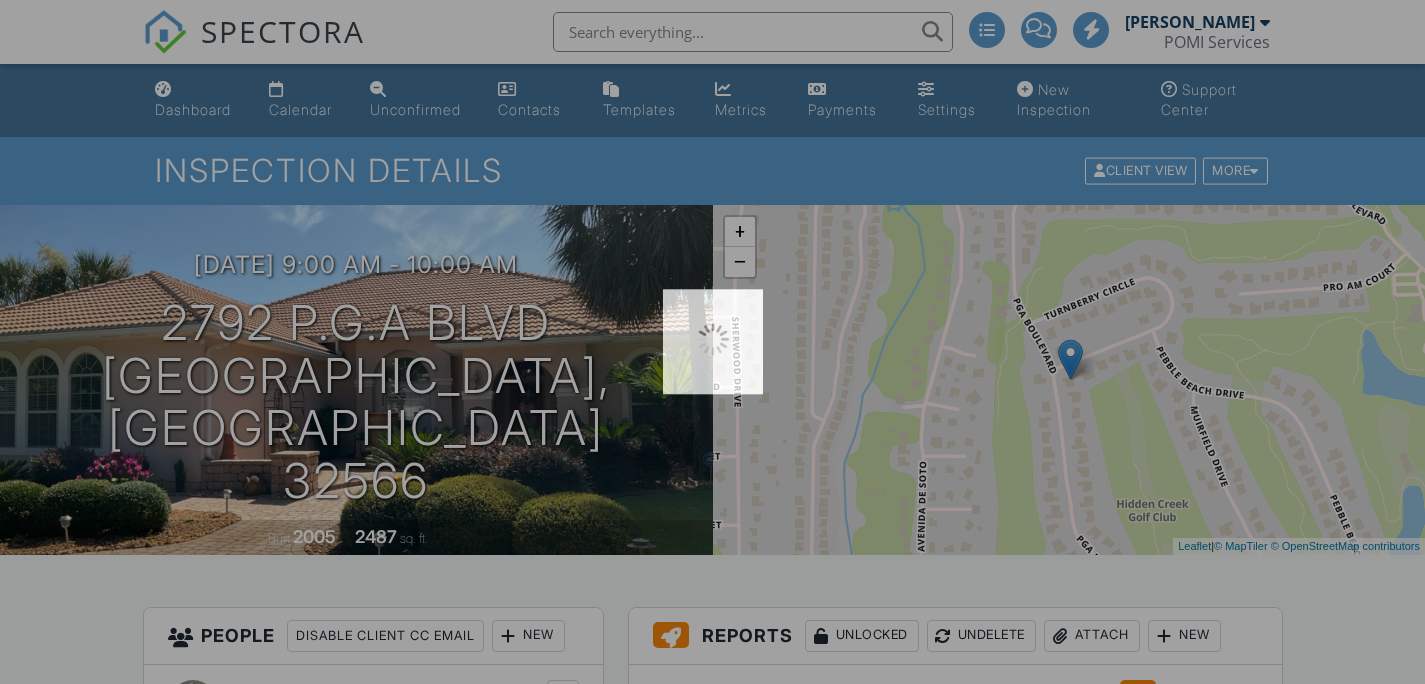 scroll, scrollTop: 359, scrollLeft: 0, axis: vertical 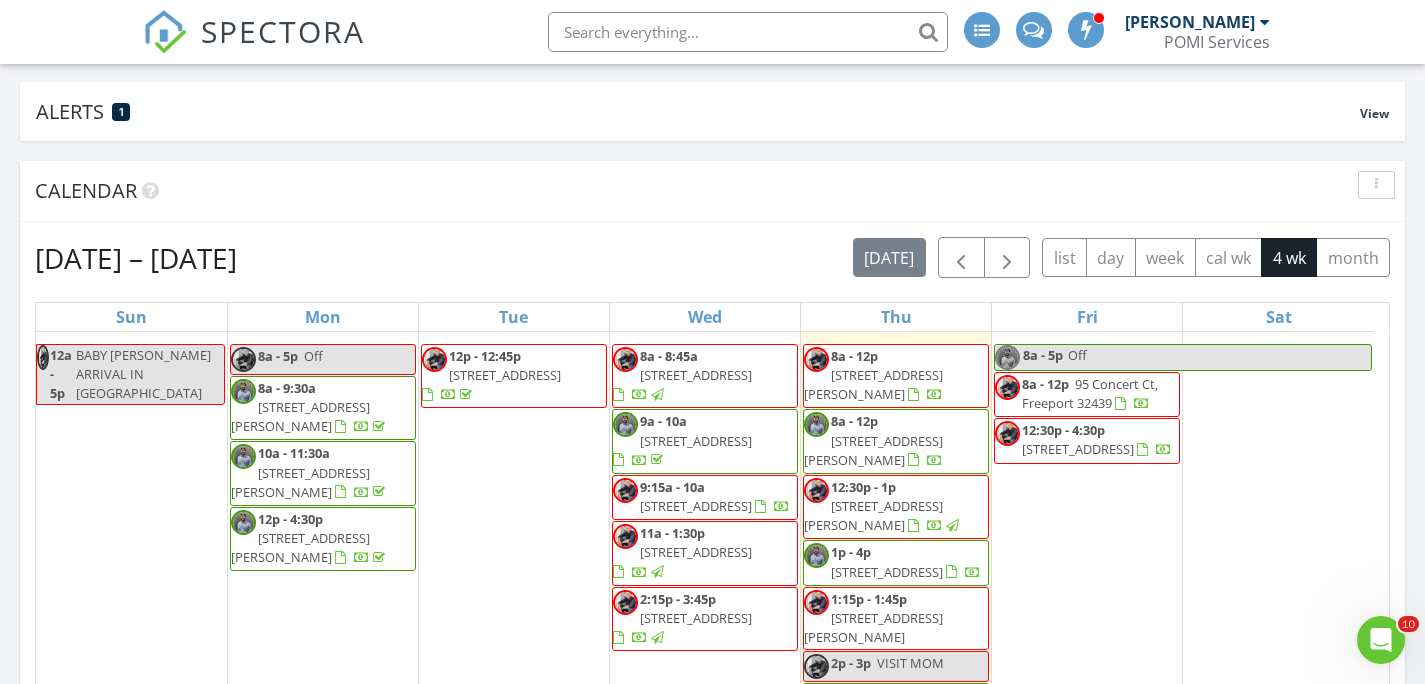 click on "2792 P.G.A Blvd, Navarre 32566" at bounding box center [696, 441] 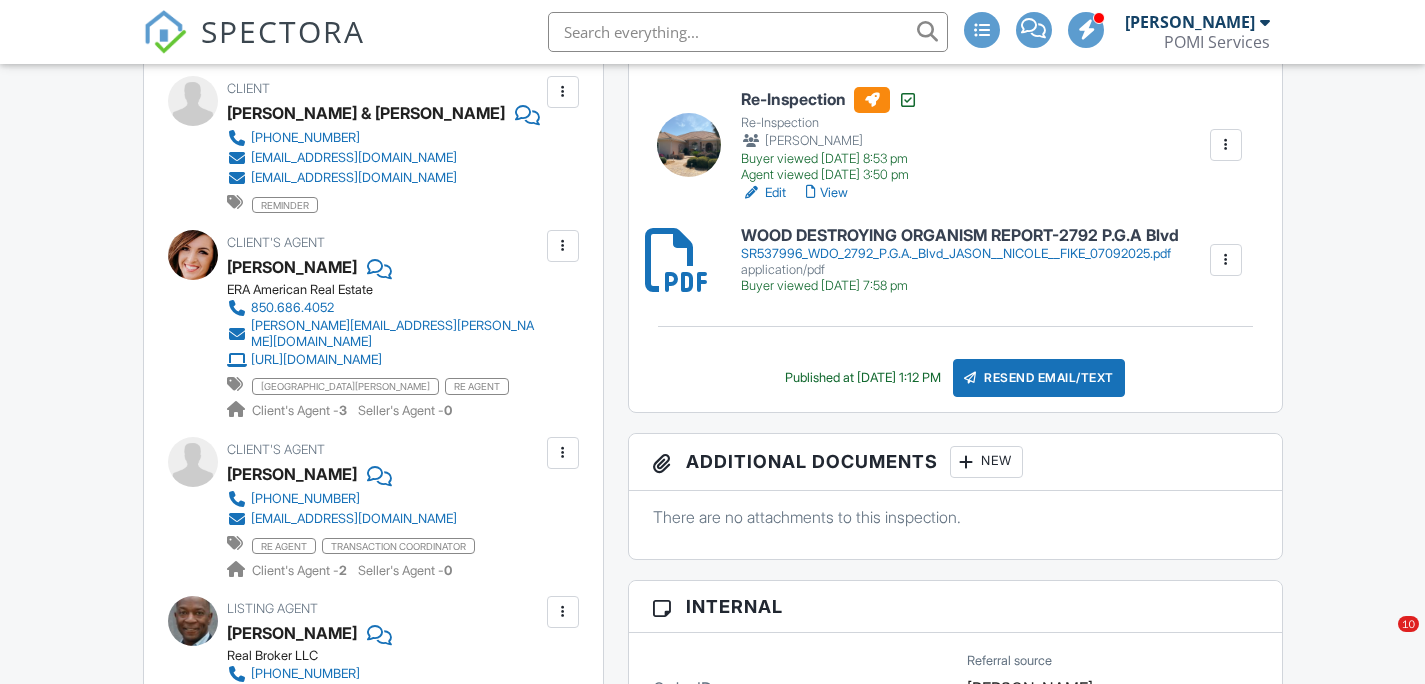 scroll, scrollTop: 1023, scrollLeft: 0, axis: vertical 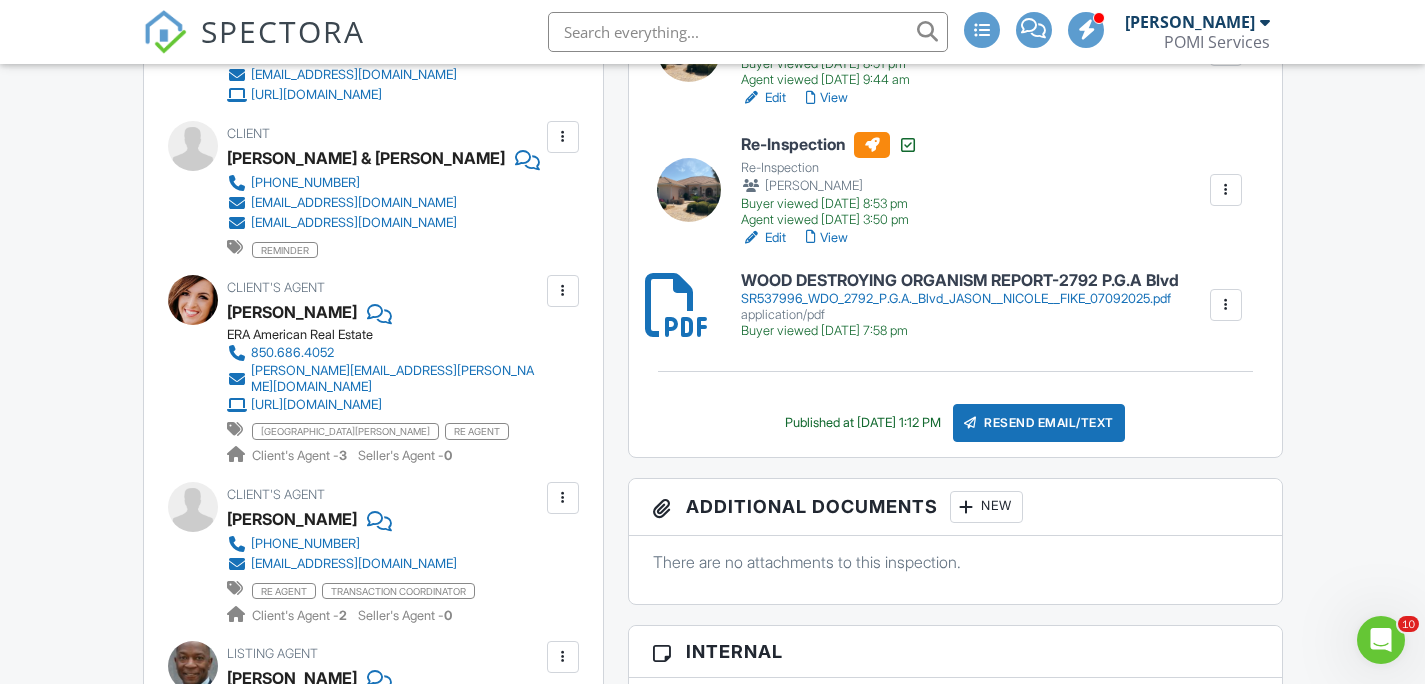 click on "Desiree Keebaugh" at bounding box center (292, 312) 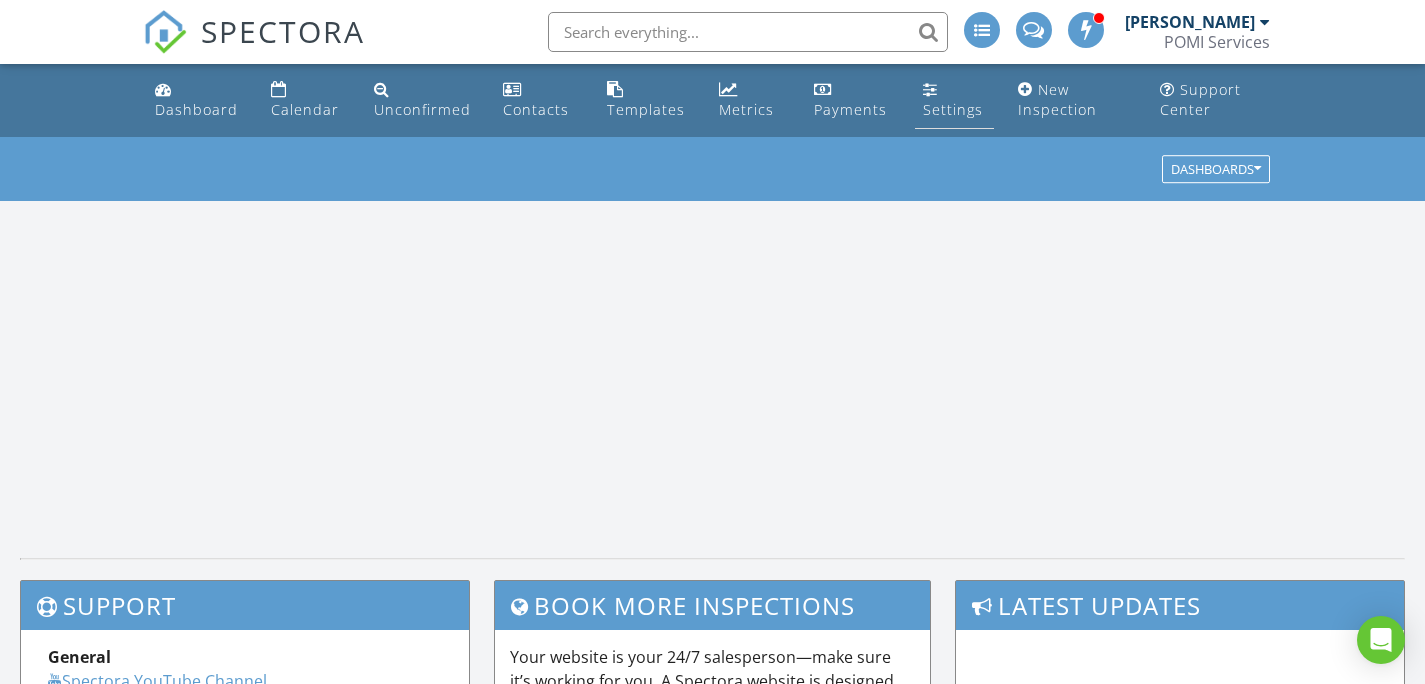 scroll, scrollTop: 0, scrollLeft: 0, axis: both 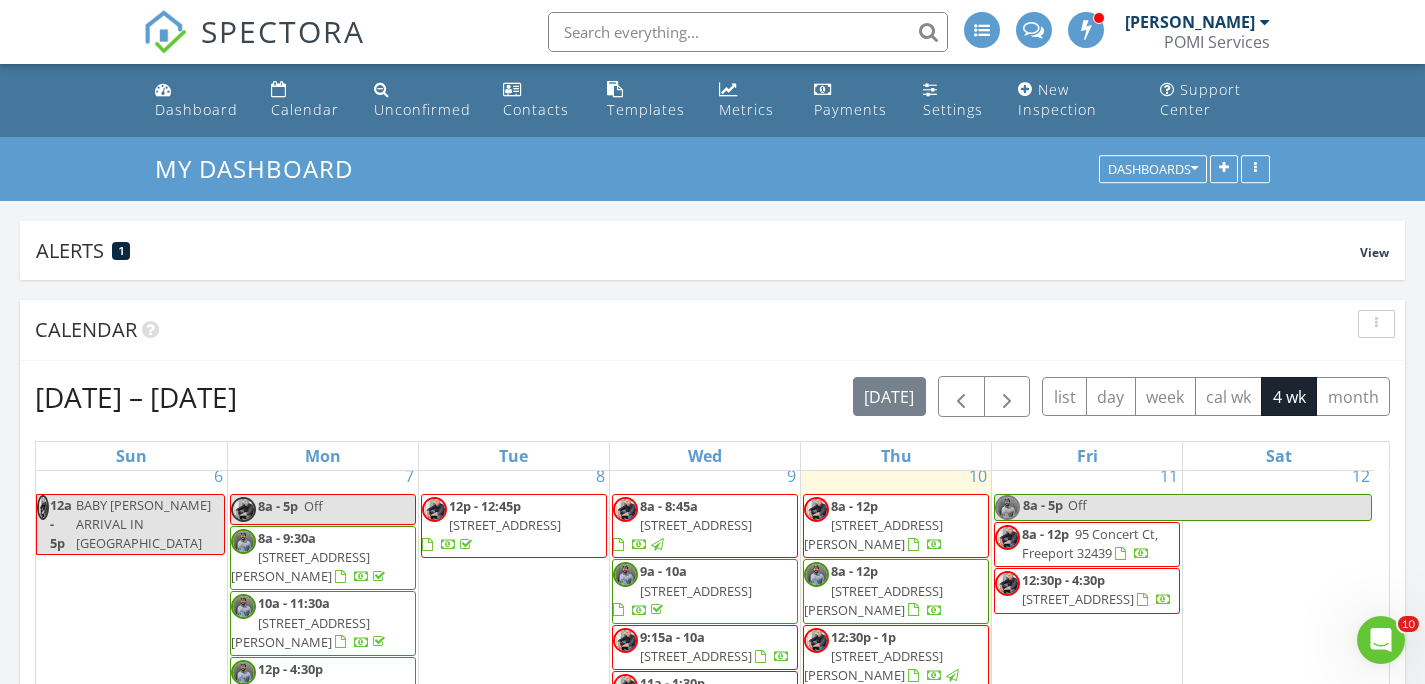 click on "206 Alconese Ave SE, Fort Walton Beach 32548" at bounding box center (873, 534) 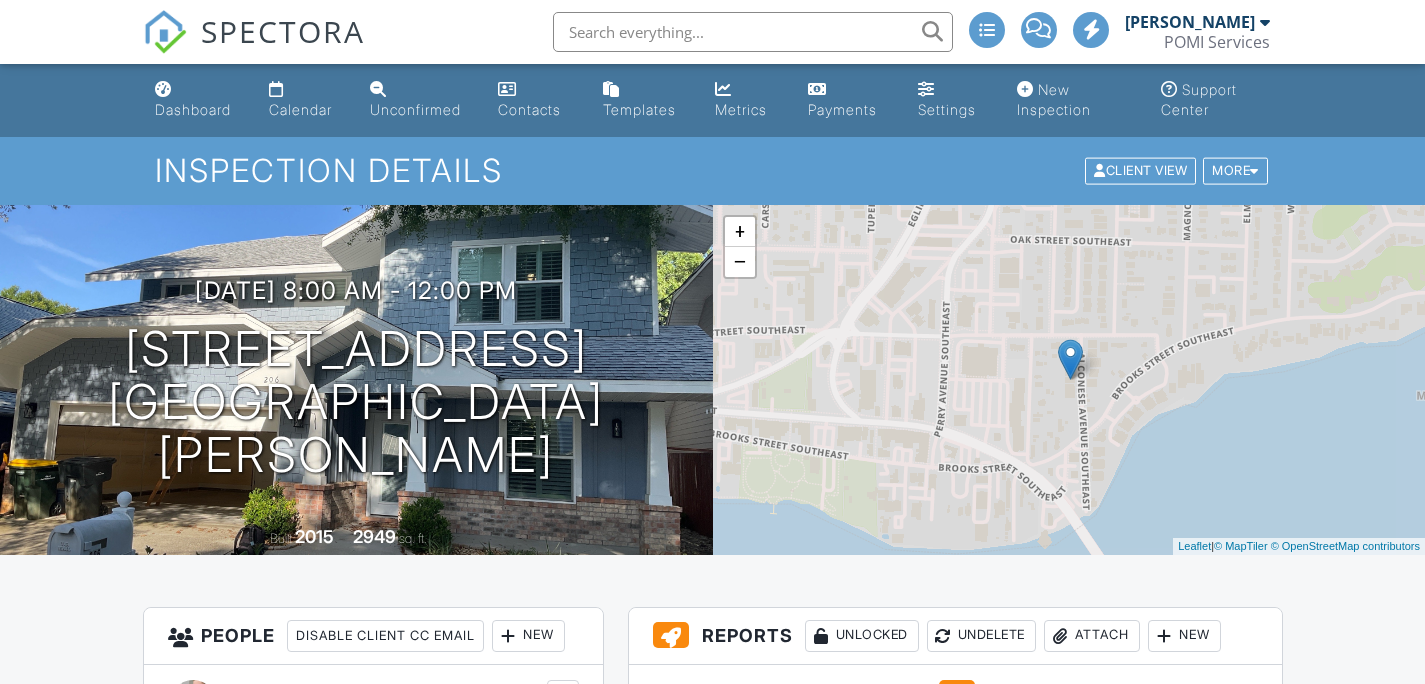 scroll, scrollTop: 0, scrollLeft: 0, axis: both 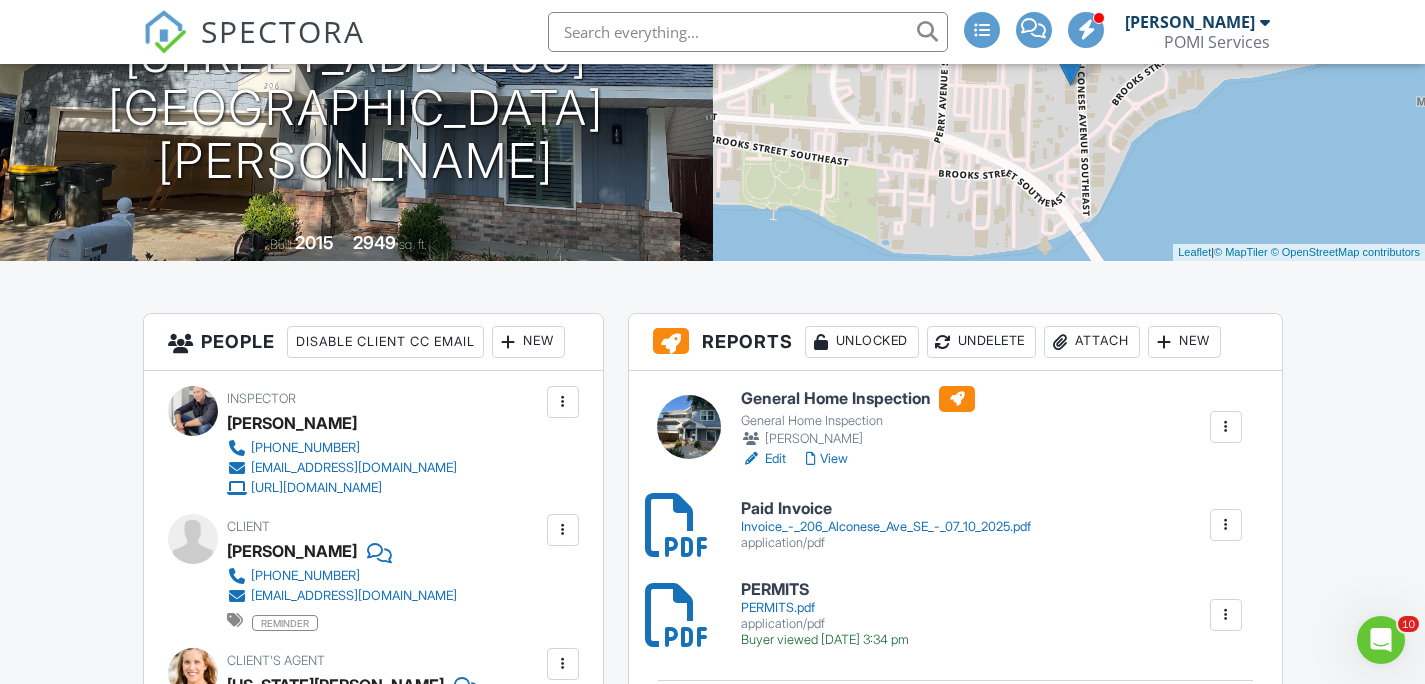 click on "View" at bounding box center [827, 459] 